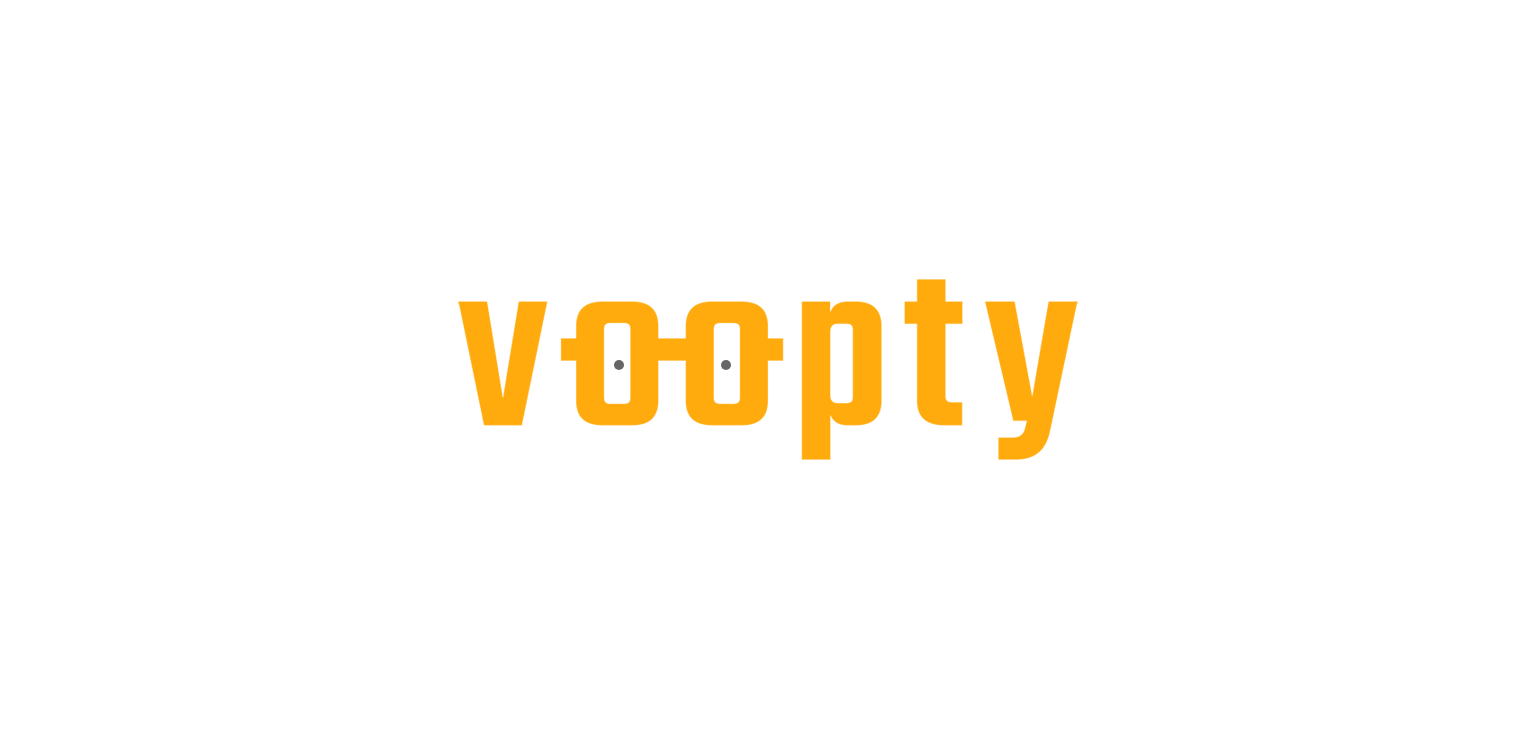 scroll, scrollTop: 0, scrollLeft: 0, axis: both 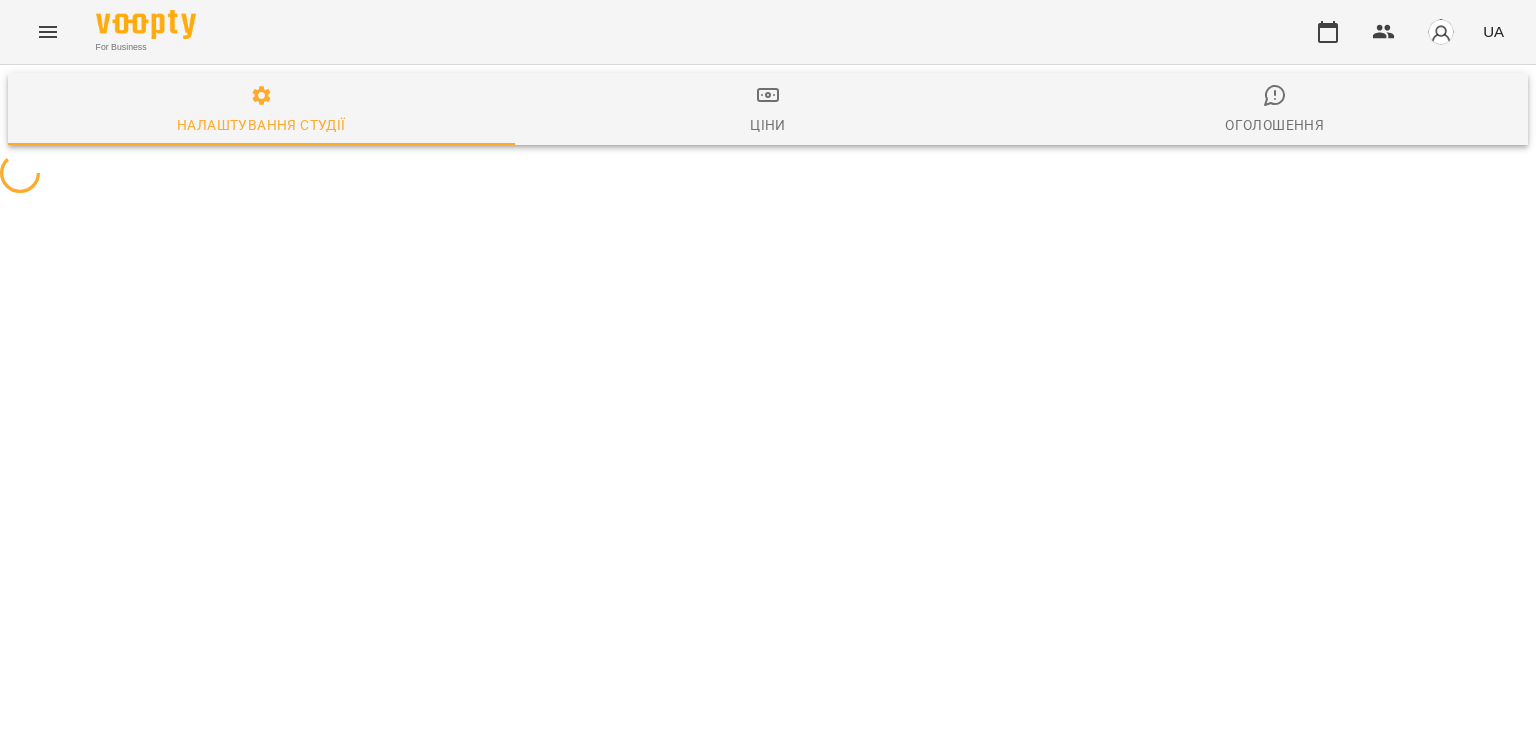 select on "**" 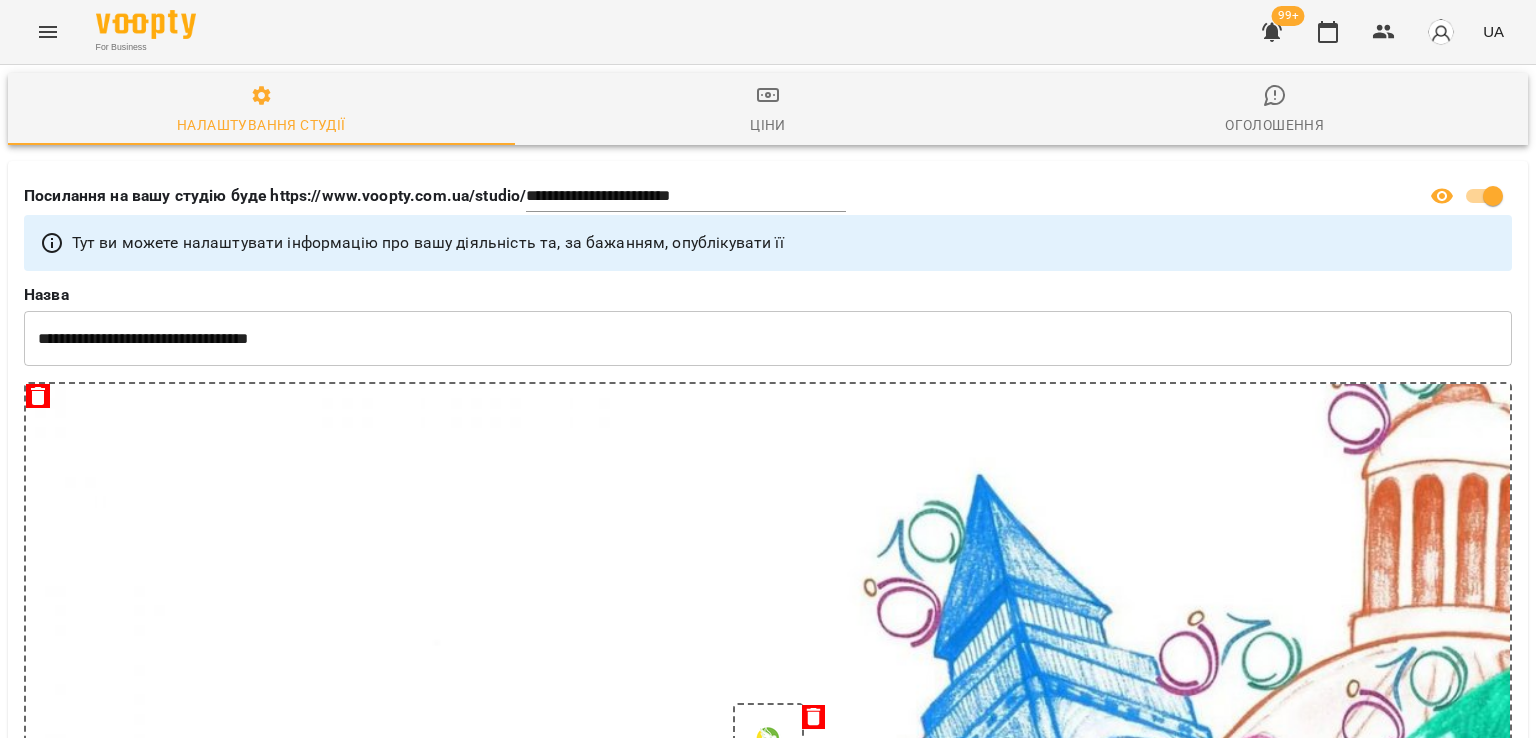 click at bounding box center (1272, 32) 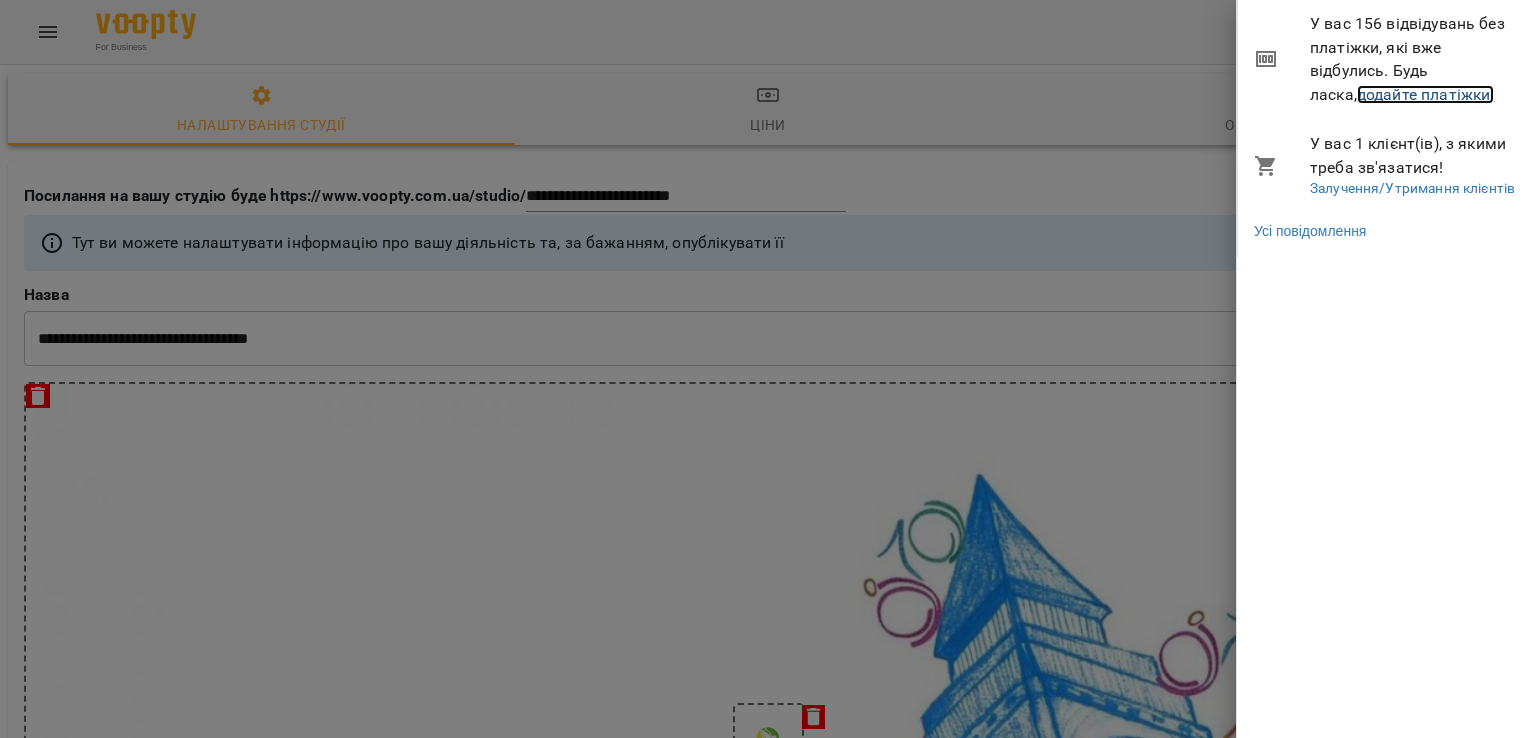 click on "додайте платіжки!" at bounding box center (1426, 94) 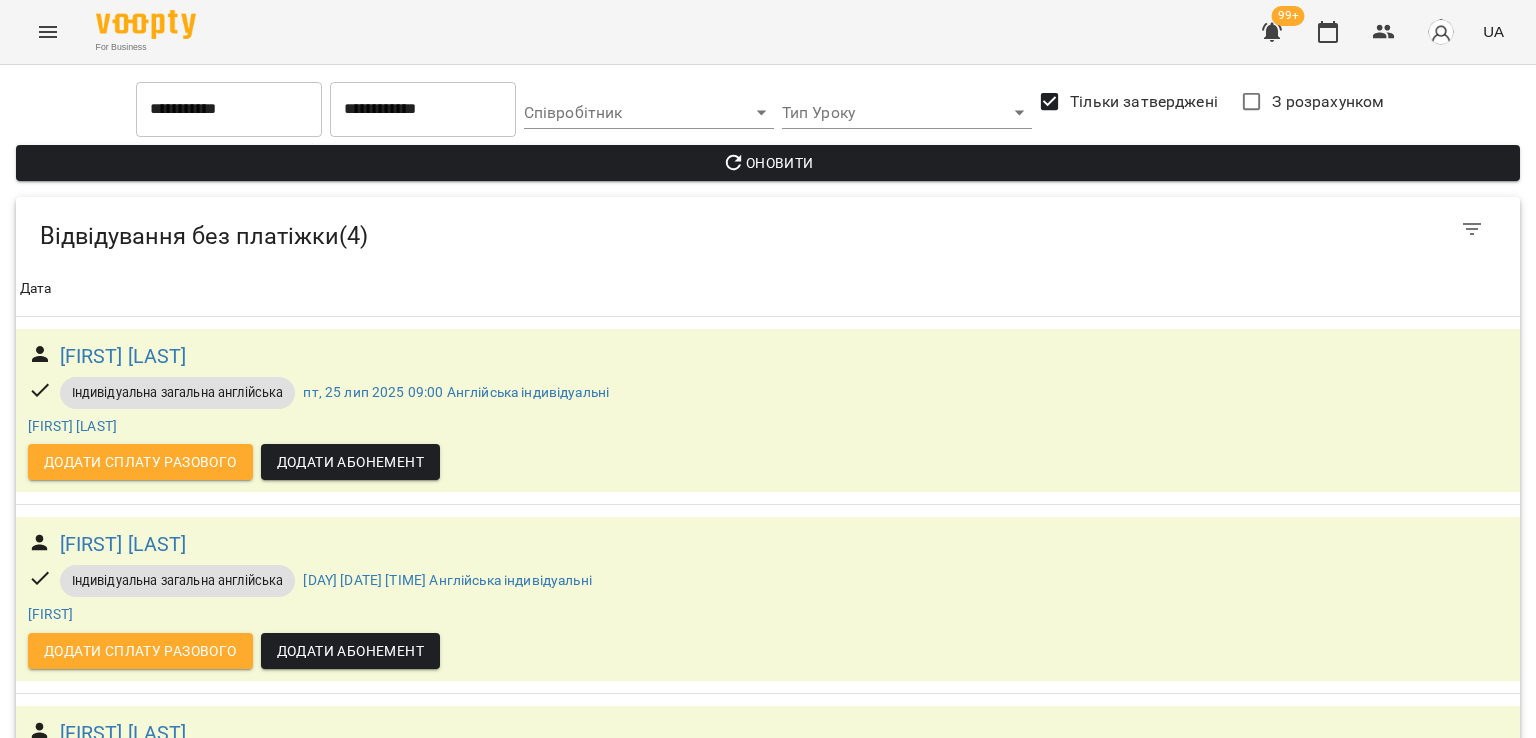 scroll, scrollTop: 47, scrollLeft: 0, axis: vertical 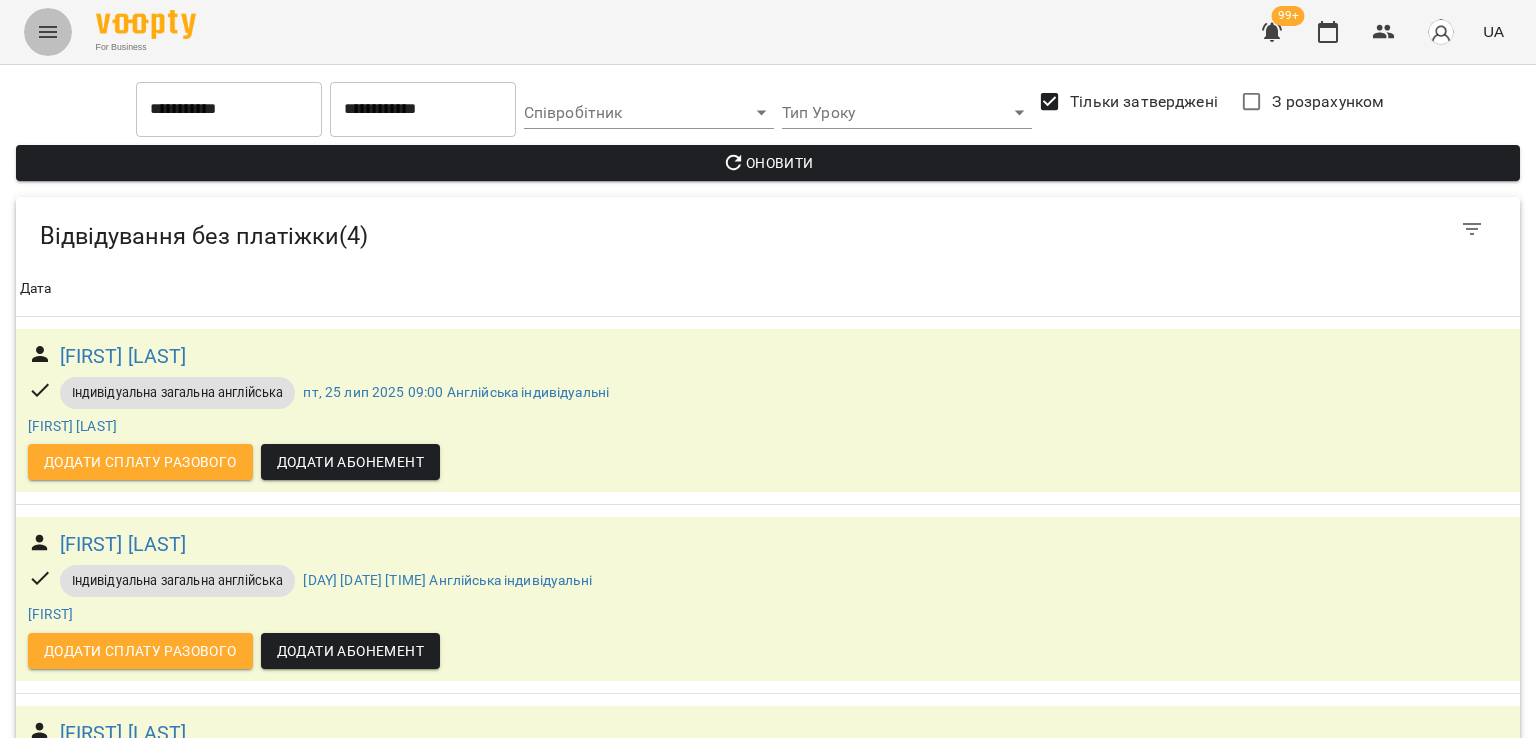 click 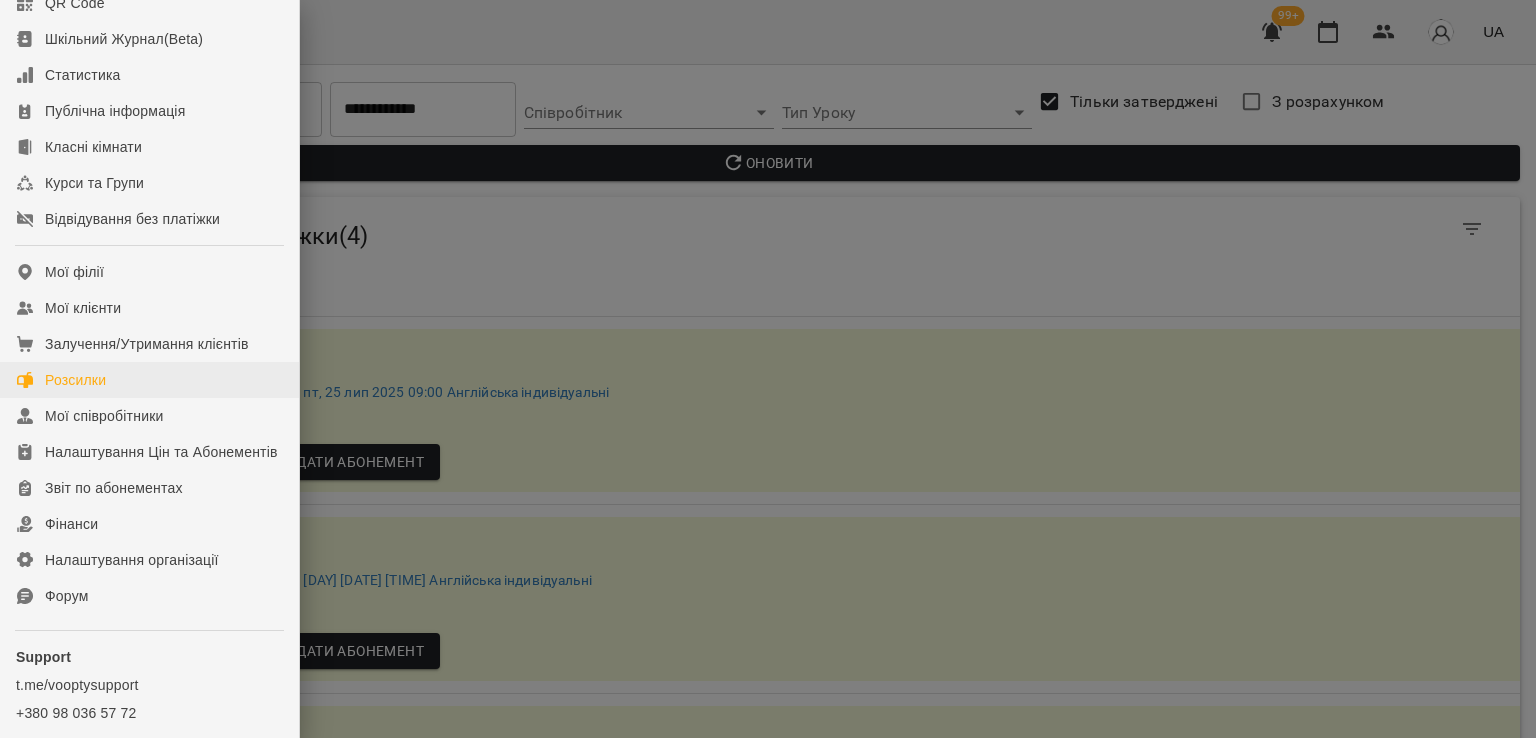 scroll, scrollTop: 274, scrollLeft: 0, axis: vertical 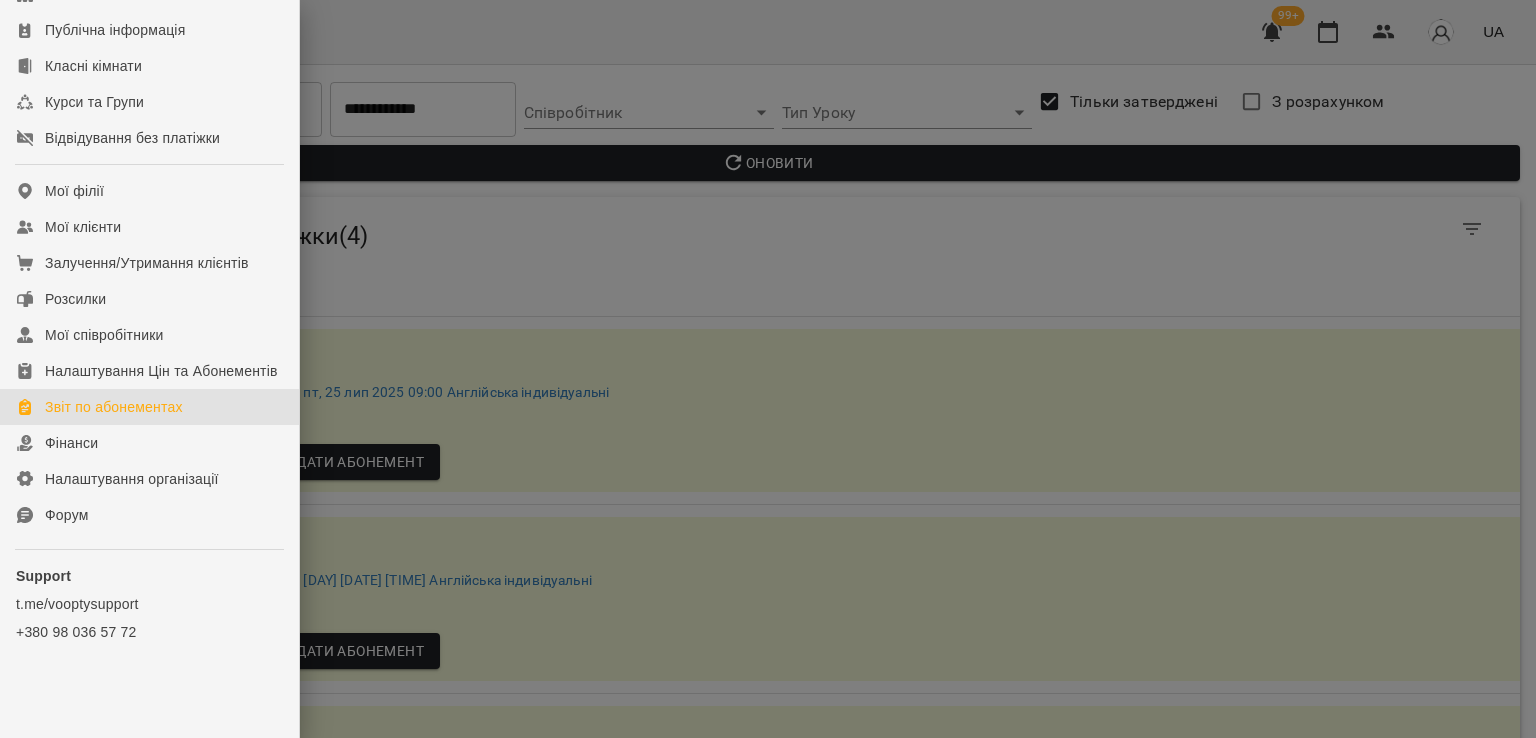 click on "Звіт по абонементах" at bounding box center [114, 407] 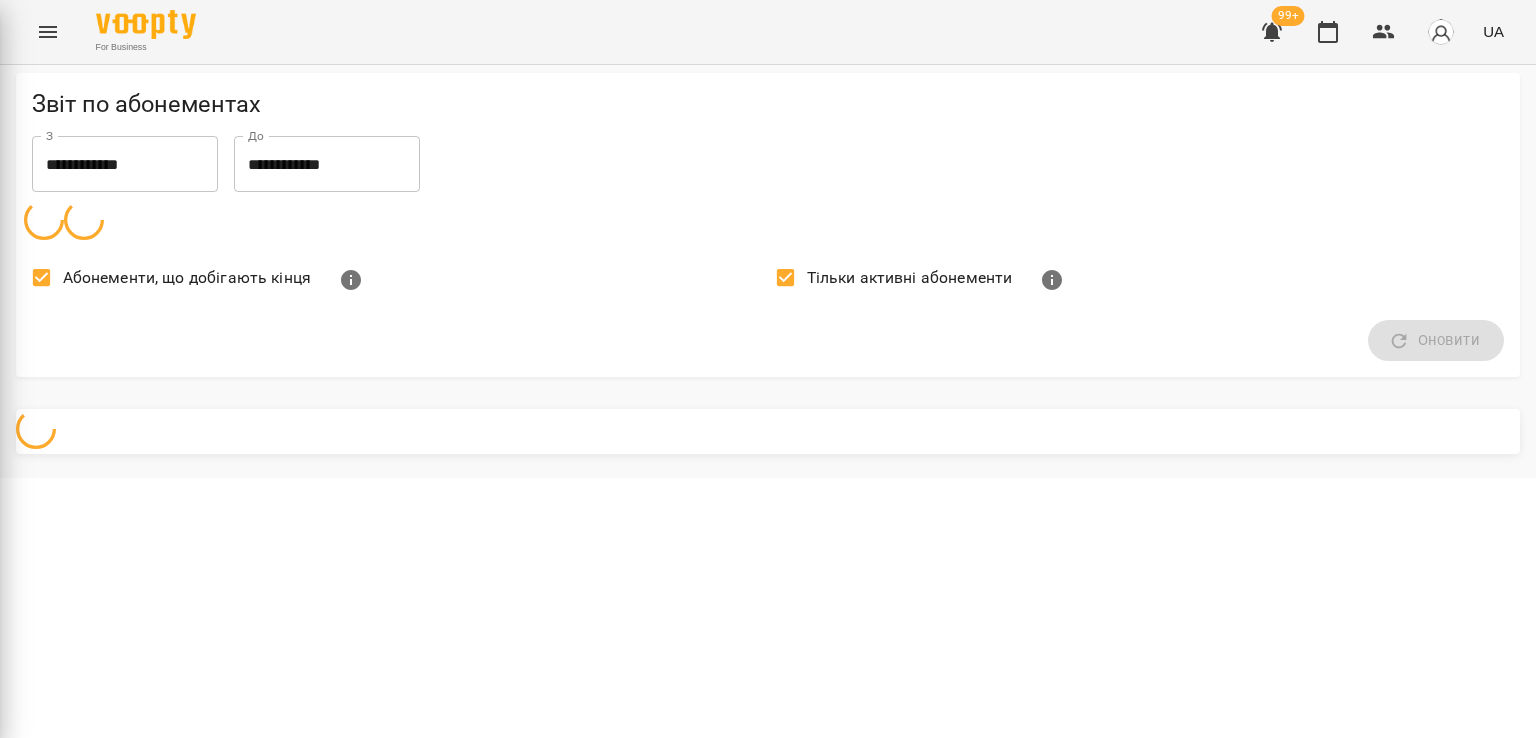 scroll, scrollTop: 0, scrollLeft: 0, axis: both 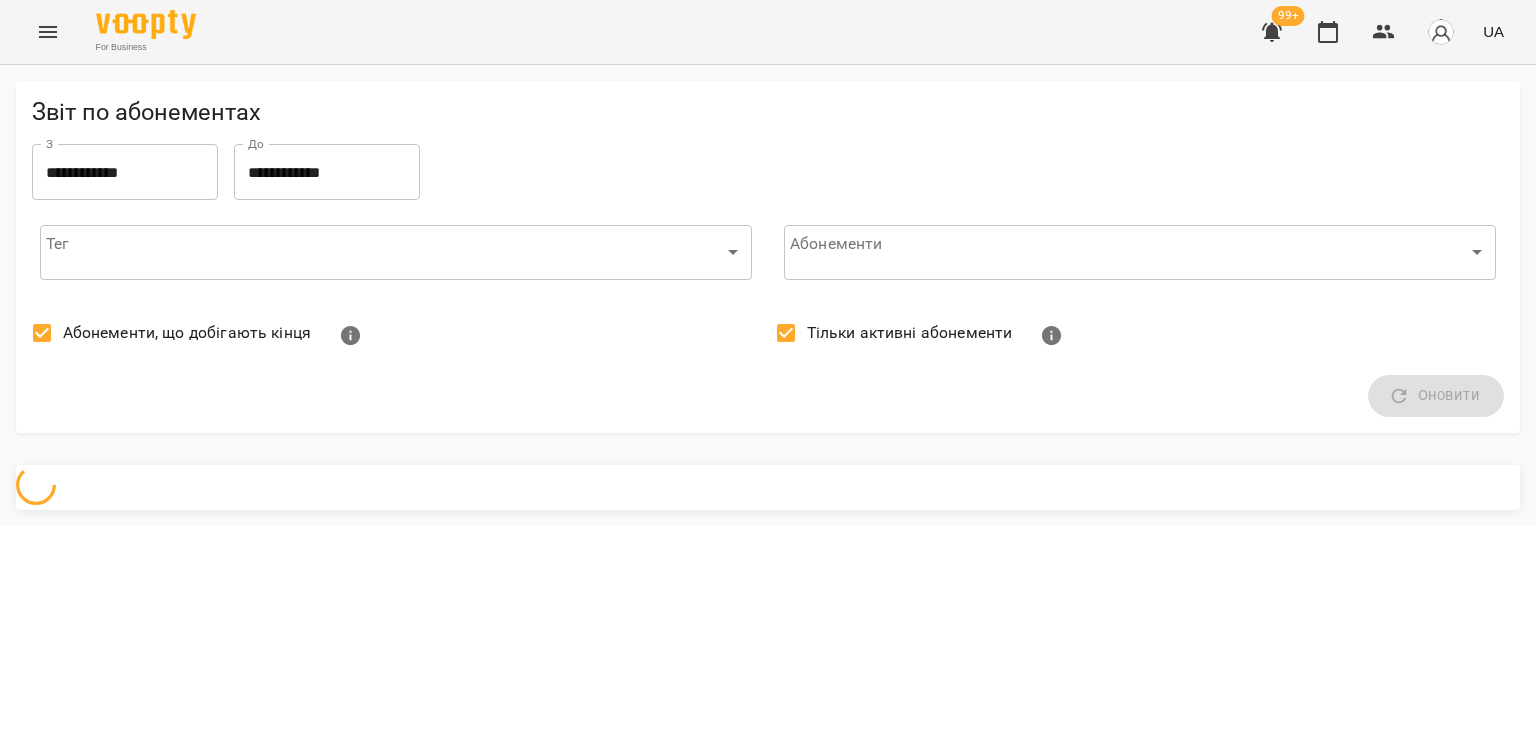 click on "Абонементи, що добігають кінця" at bounding box center [166, 333] 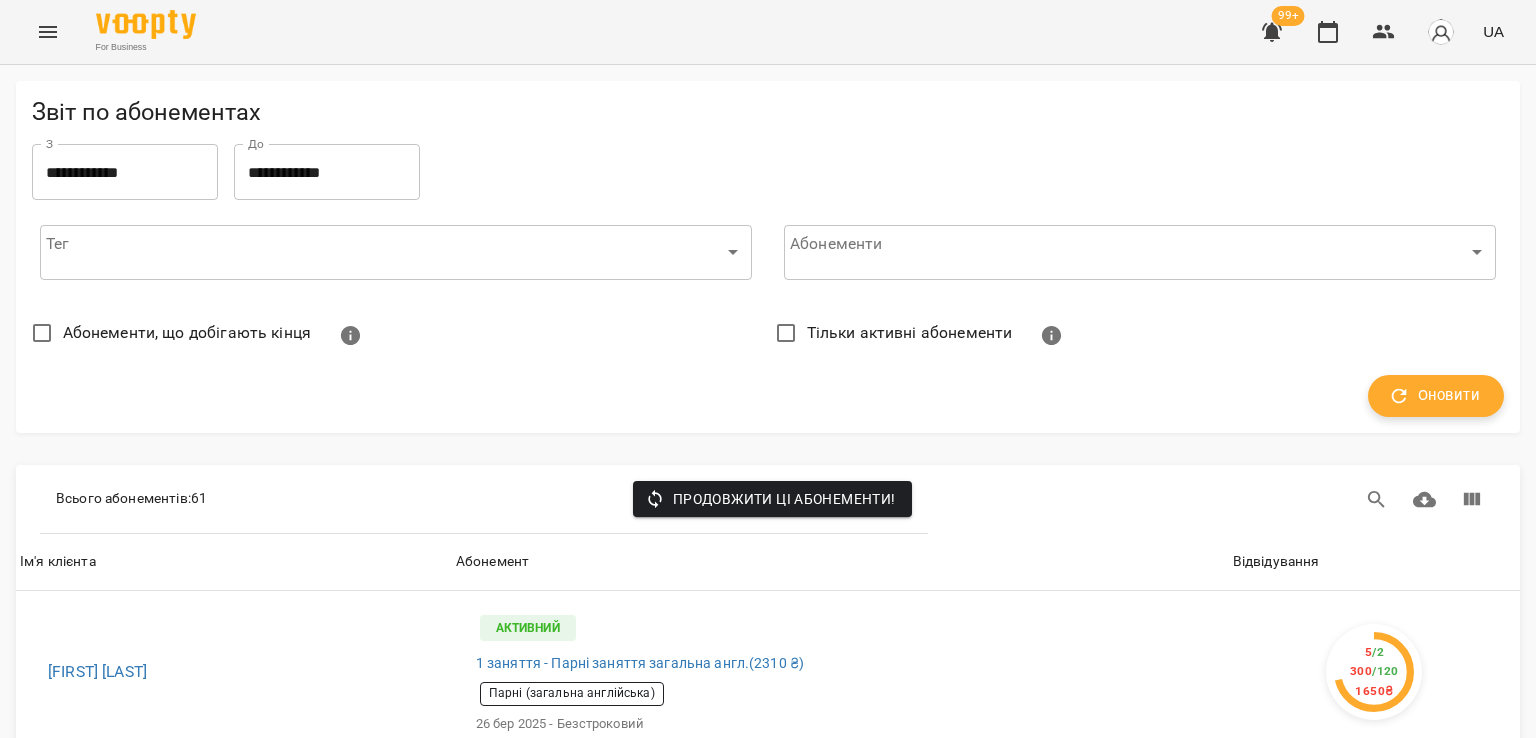 click 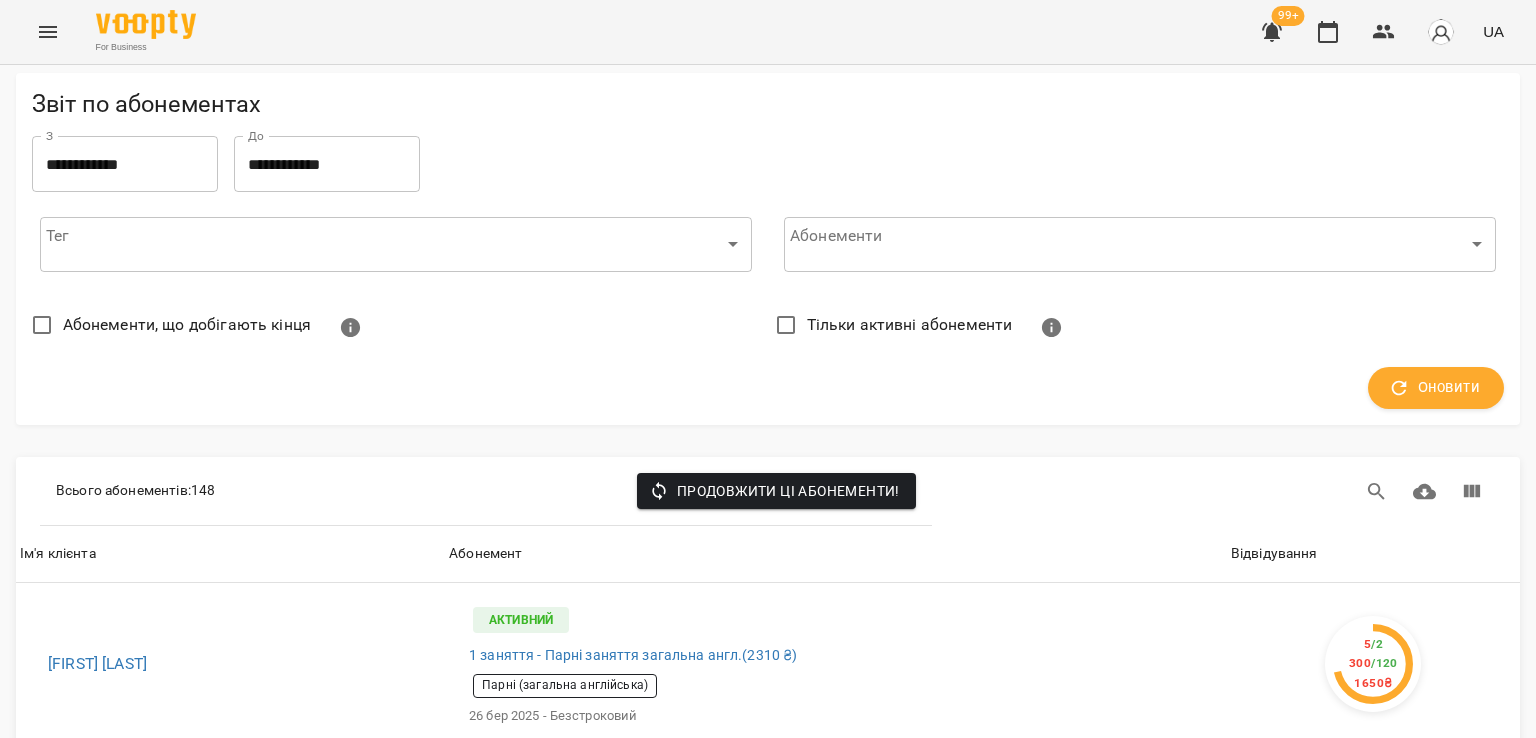 scroll, scrollTop: 100, scrollLeft: 0, axis: vertical 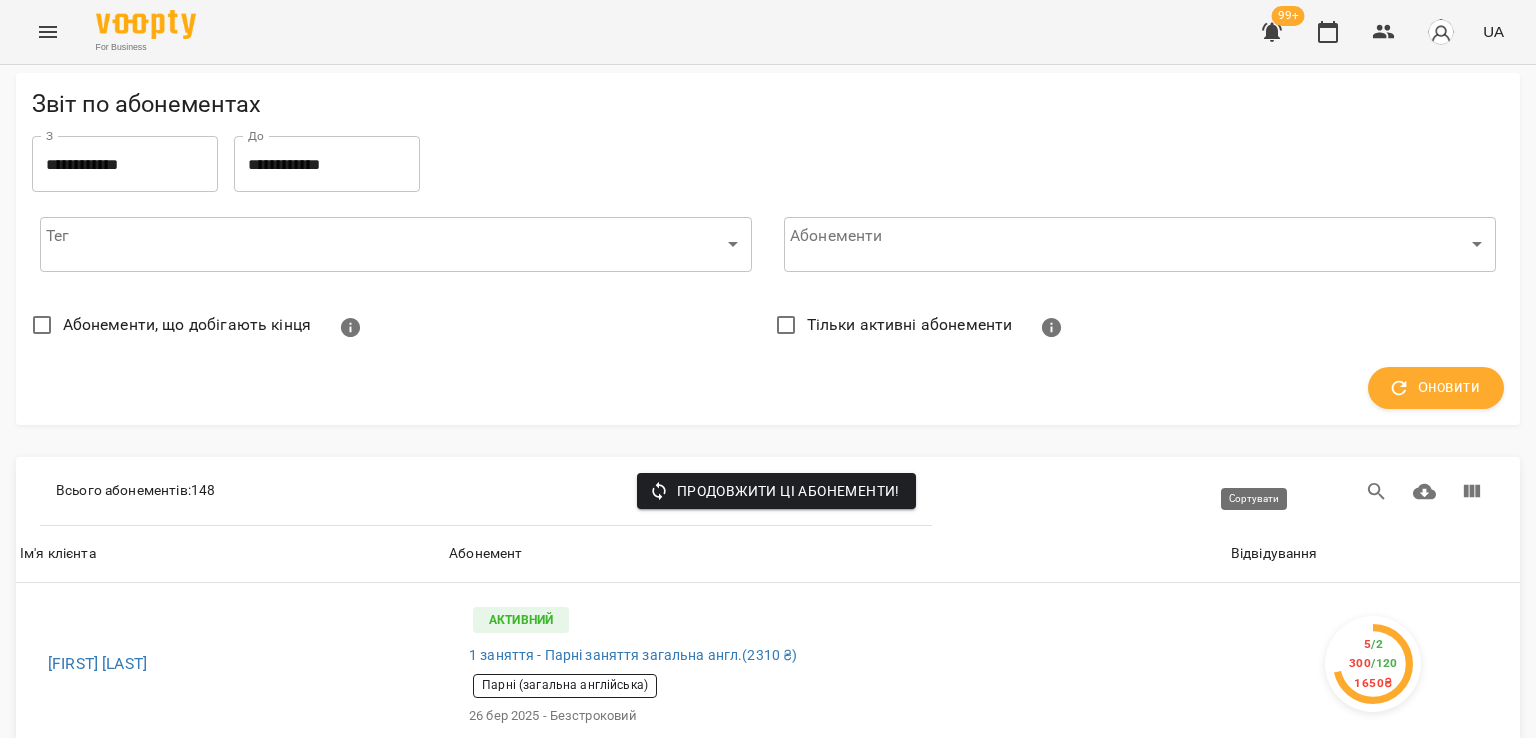 click on "Відвідування" at bounding box center (1274, 554) 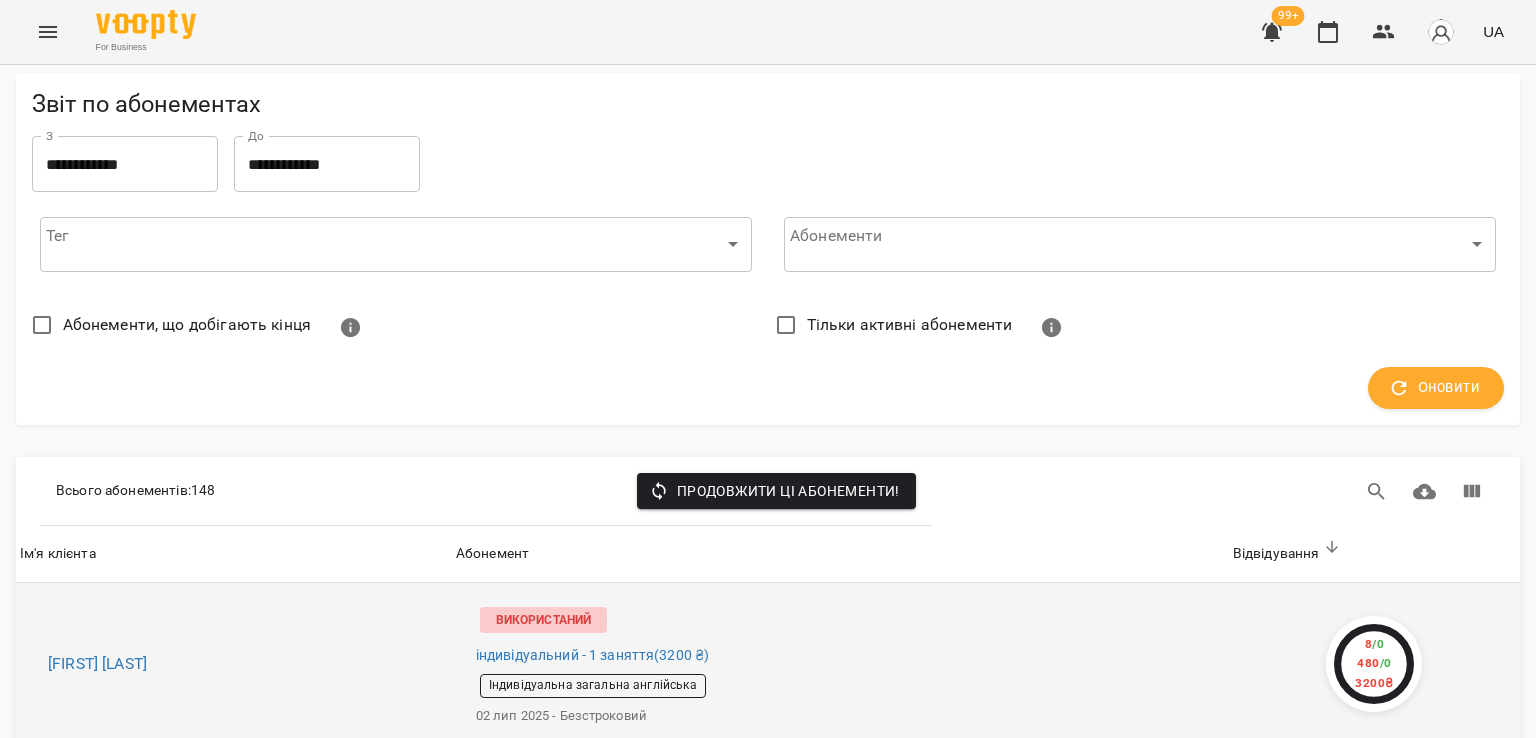 scroll, scrollTop: 400, scrollLeft: 0, axis: vertical 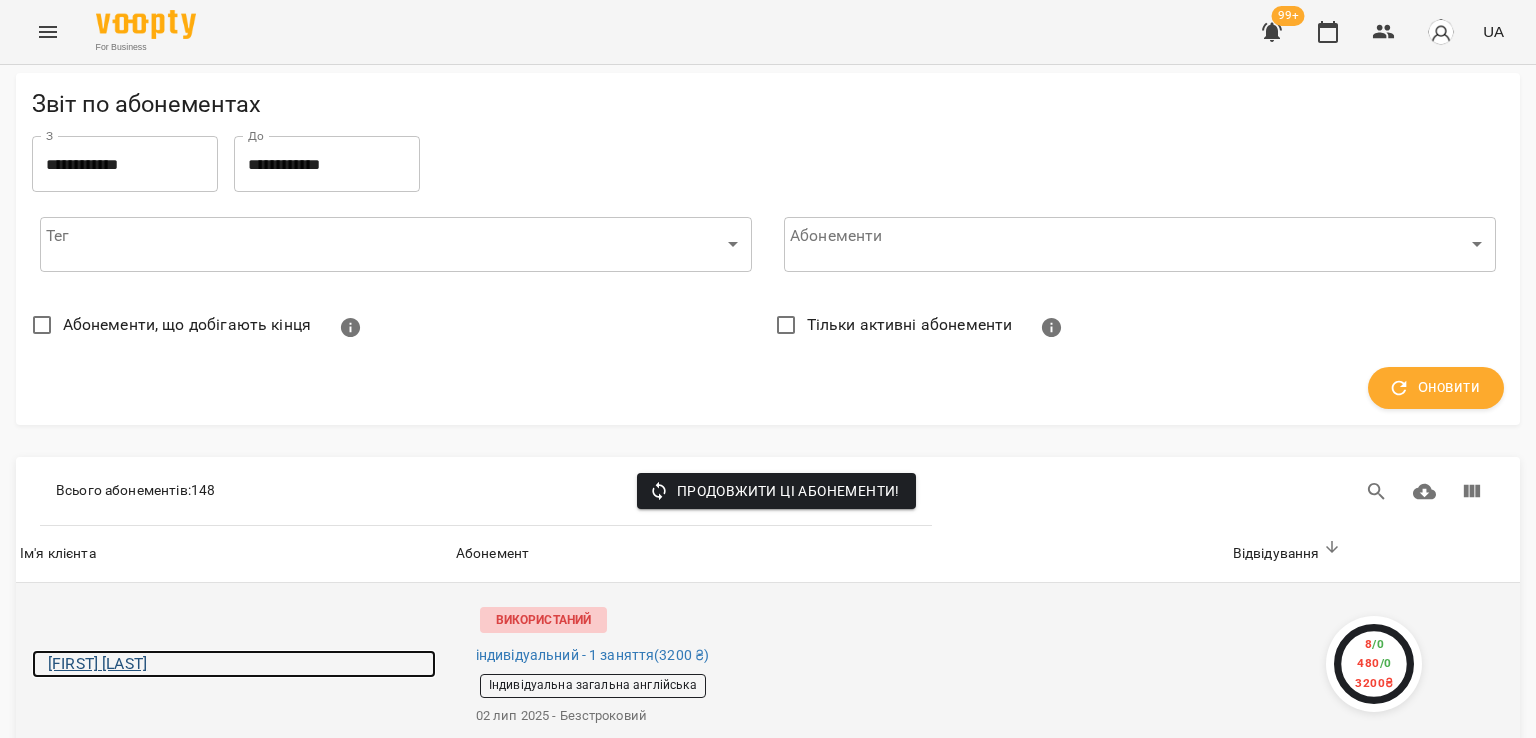 drag, startPoint x: 112, startPoint y: 280, endPoint x: 100, endPoint y: 293, distance: 17.691807 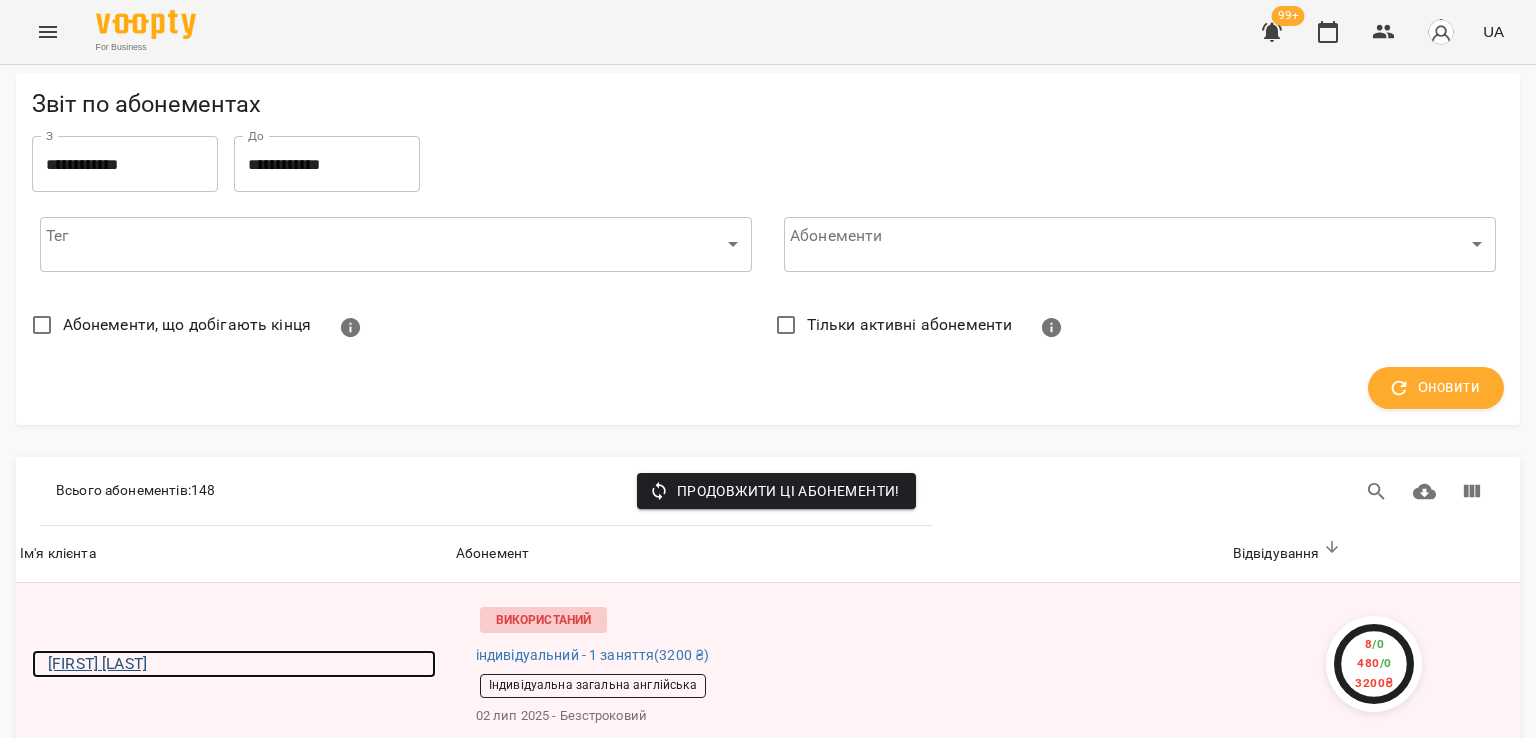 scroll, scrollTop: 600, scrollLeft: 0, axis: vertical 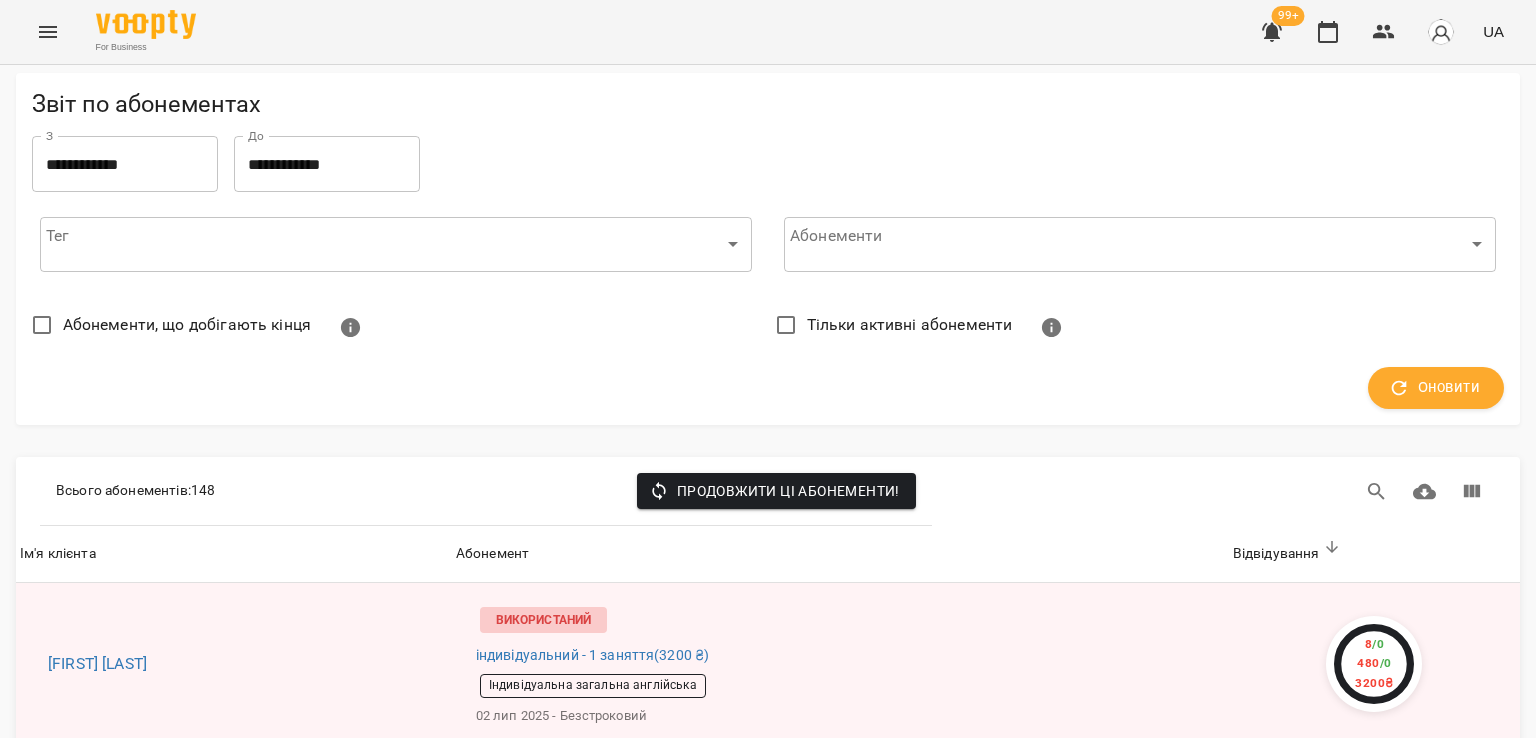 click on "For Business 99+ UA" at bounding box center (768, 32) 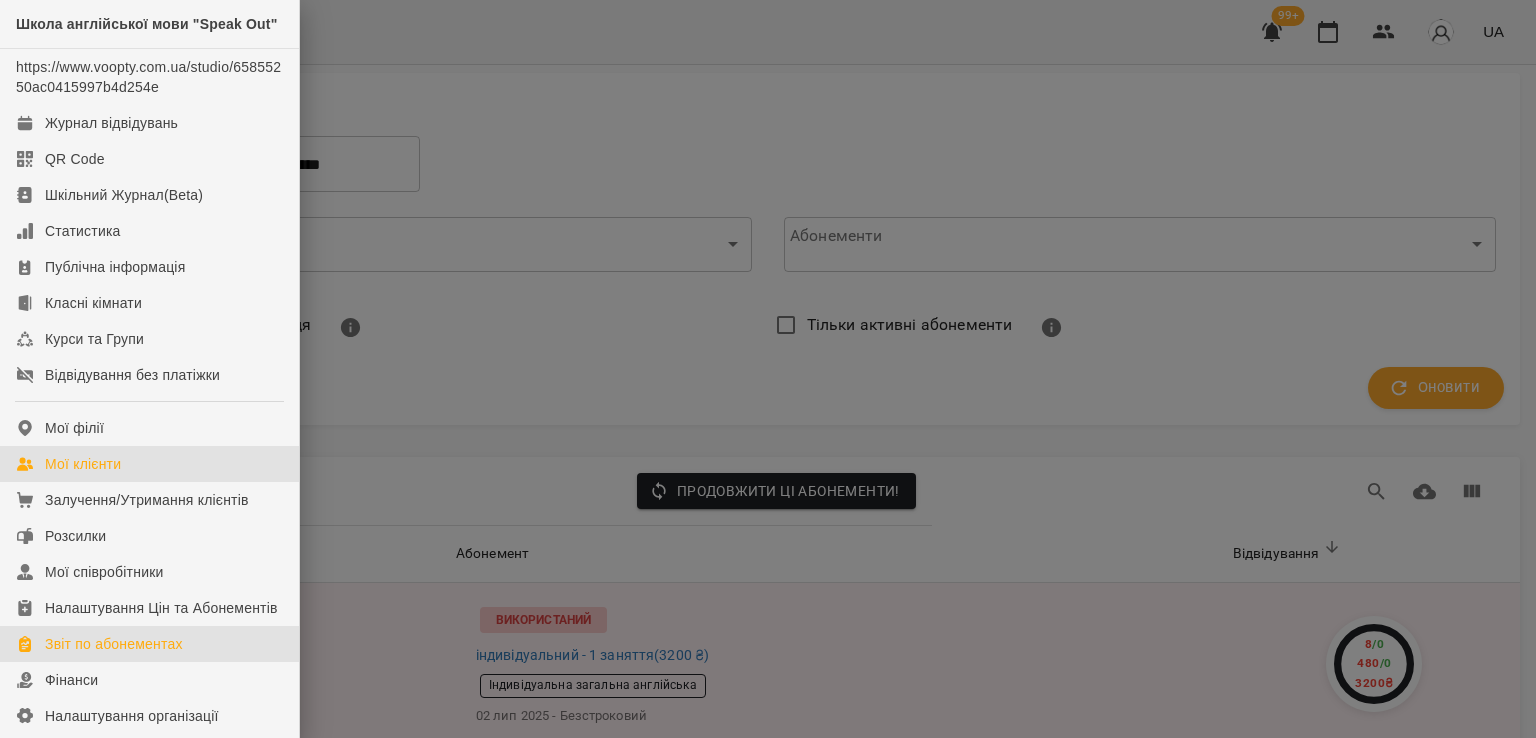 click on "Мої клієнти" at bounding box center (149, 464) 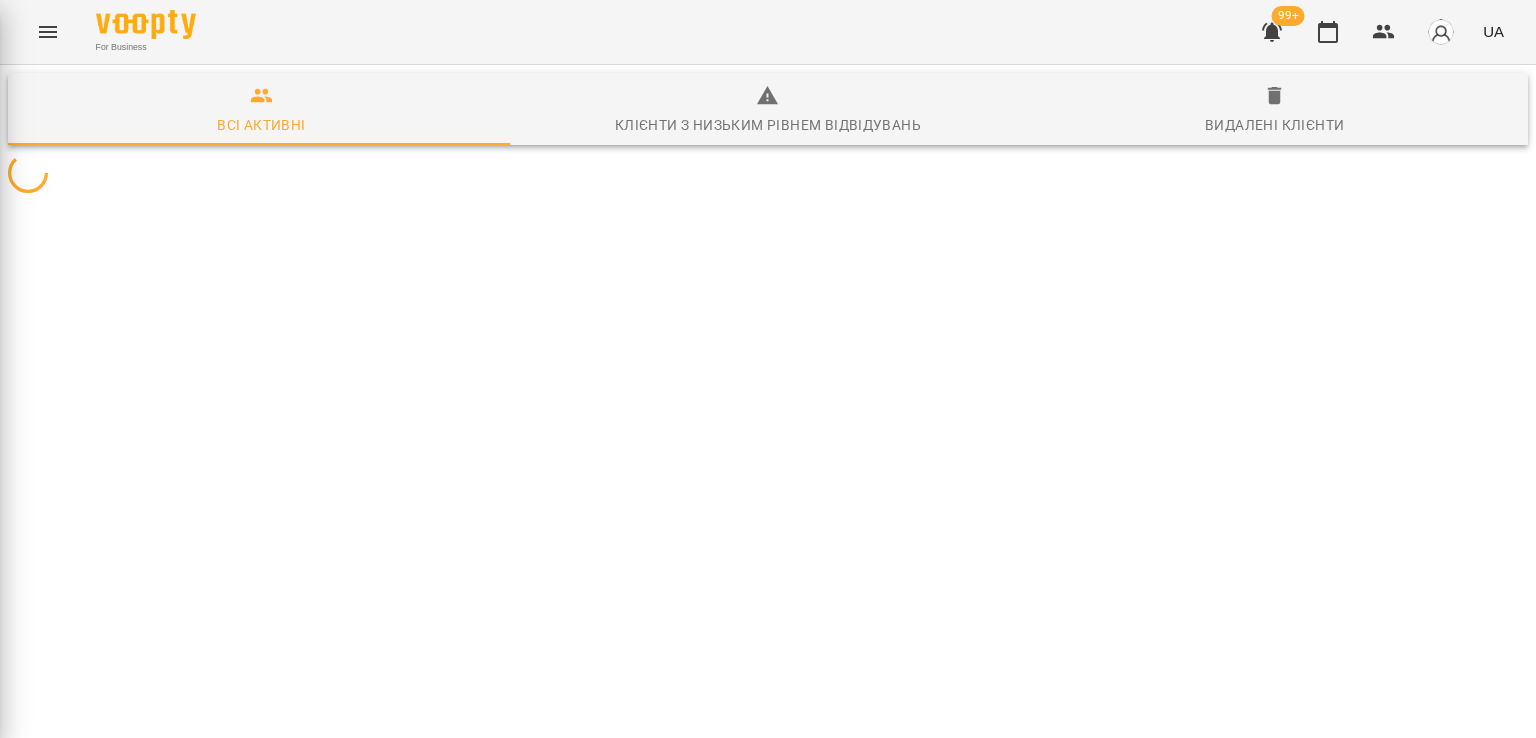 scroll, scrollTop: 0, scrollLeft: 0, axis: both 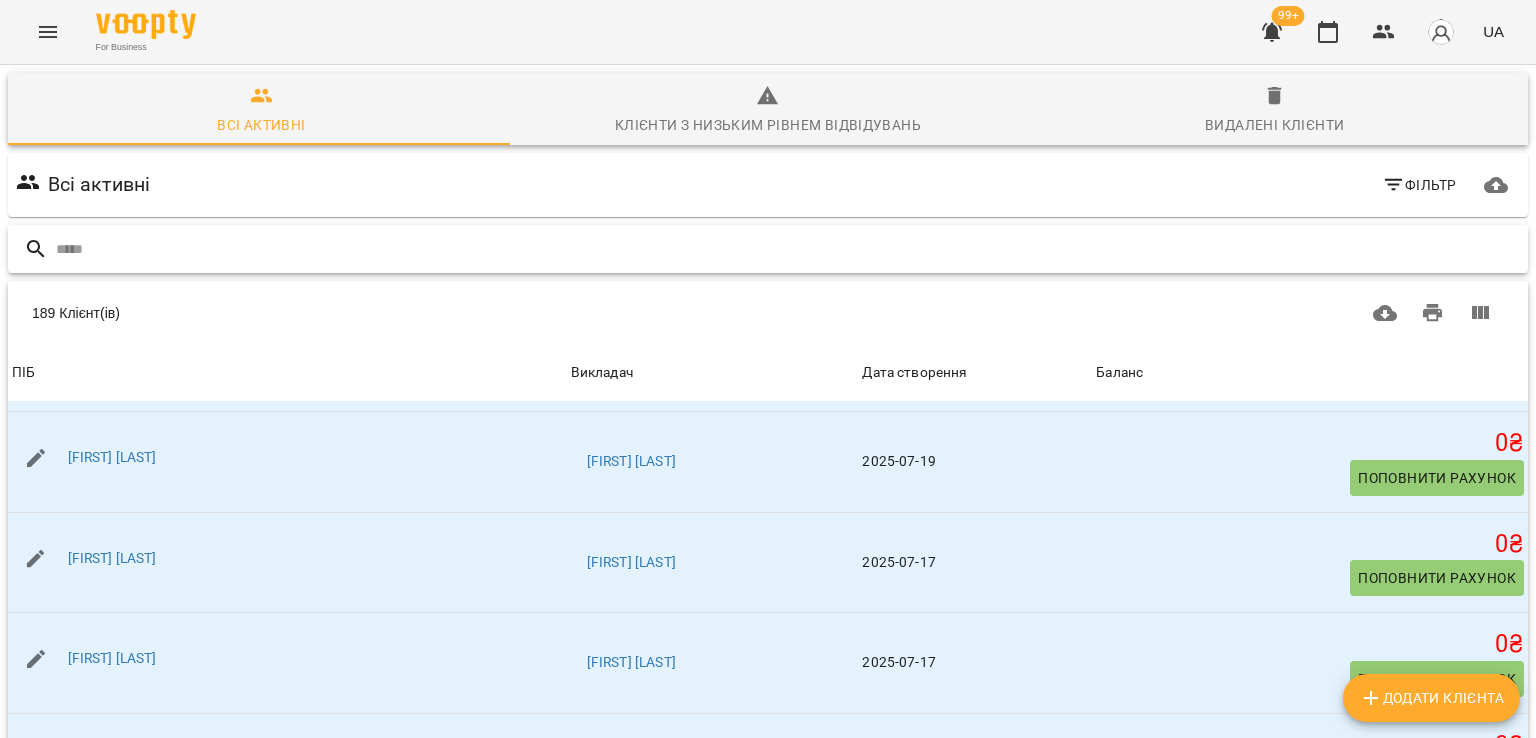 click at bounding box center [788, 249] 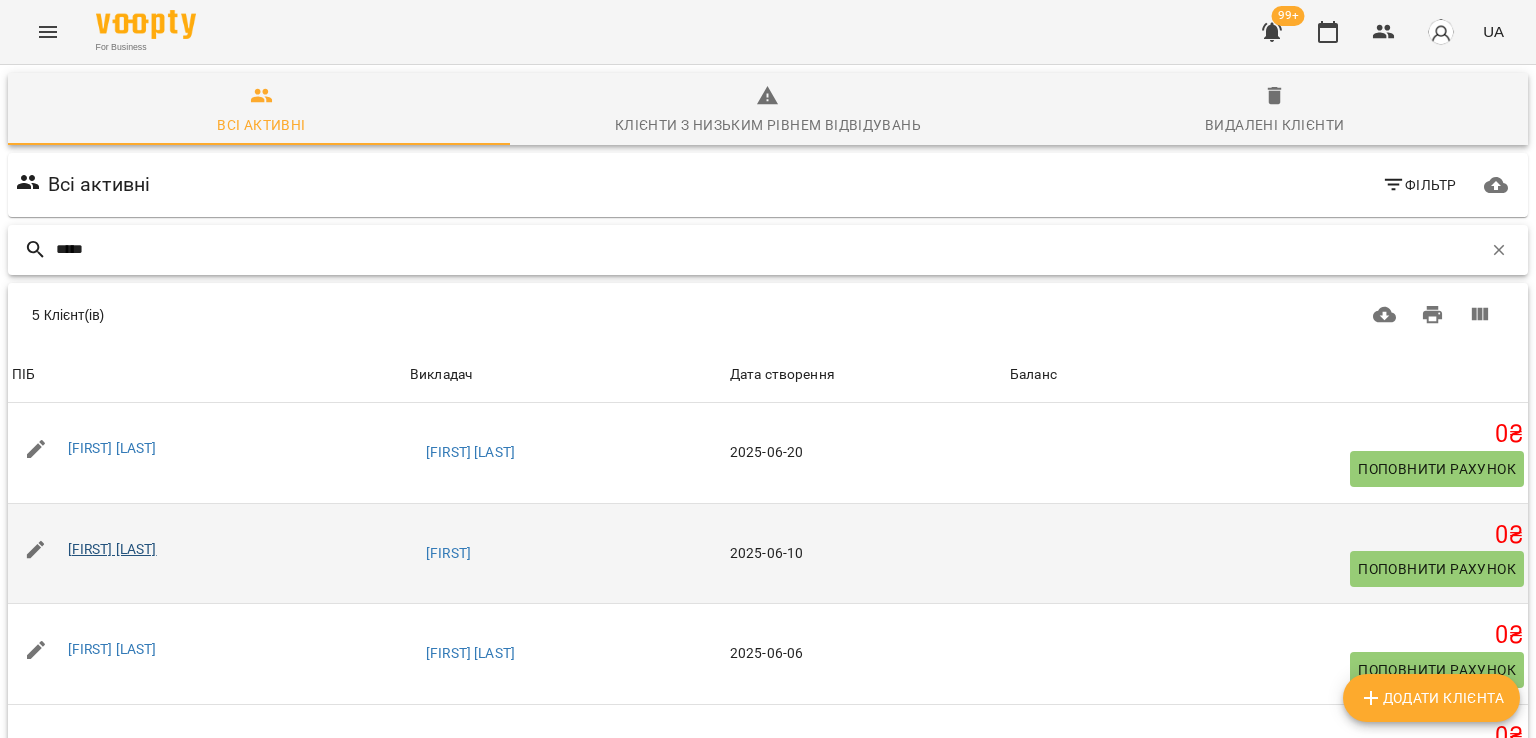 type on "****" 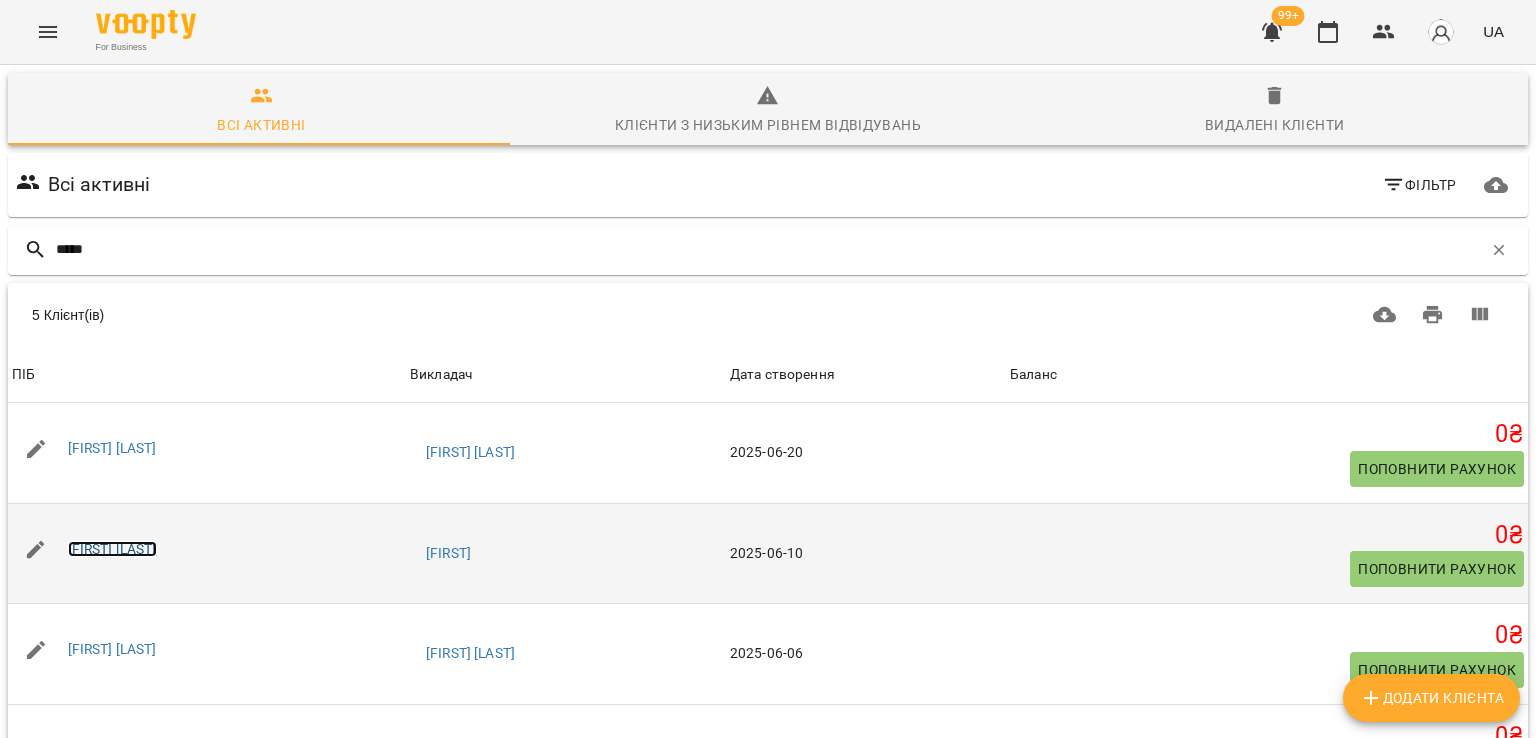 click on "Інна Братусь" at bounding box center (112, 549) 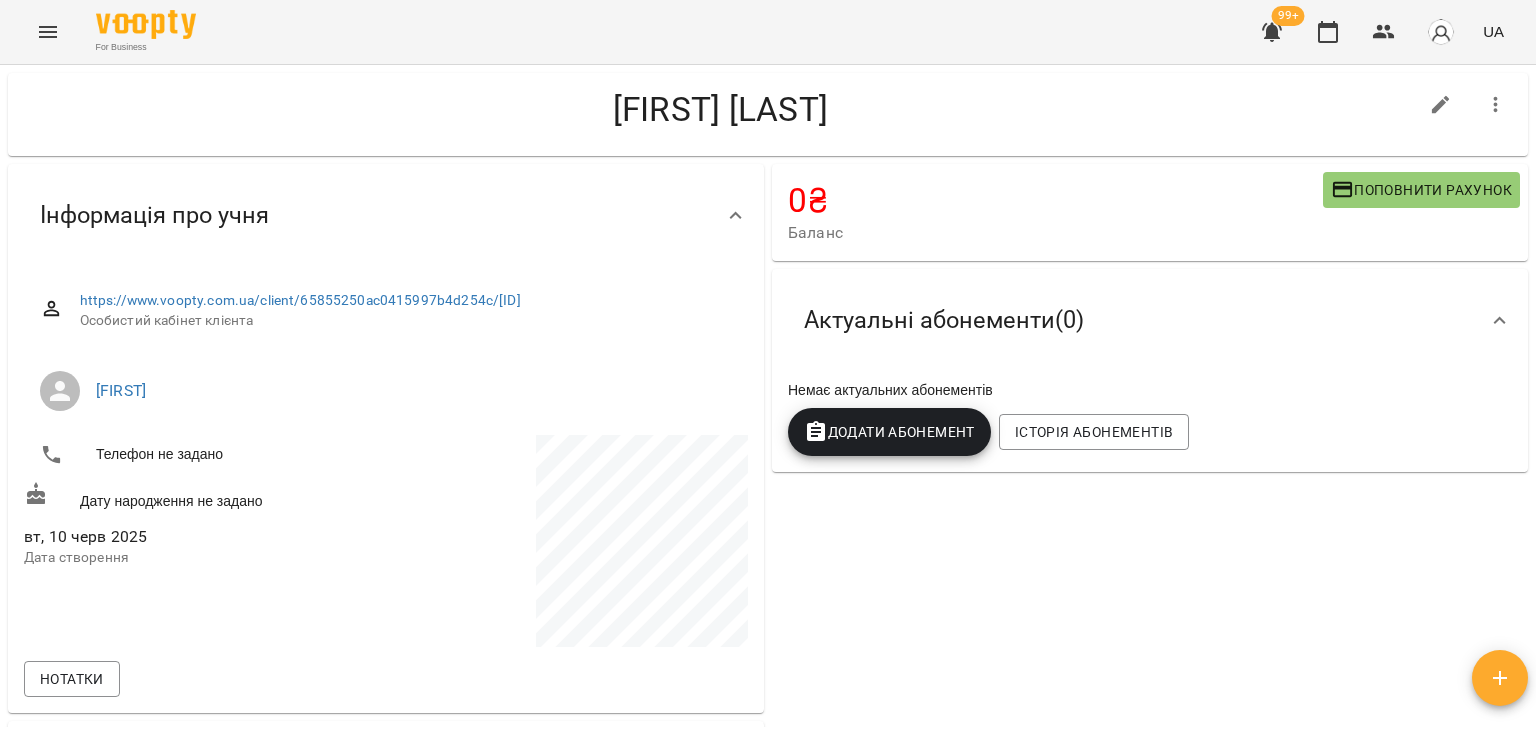 scroll, scrollTop: 0, scrollLeft: 0, axis: both 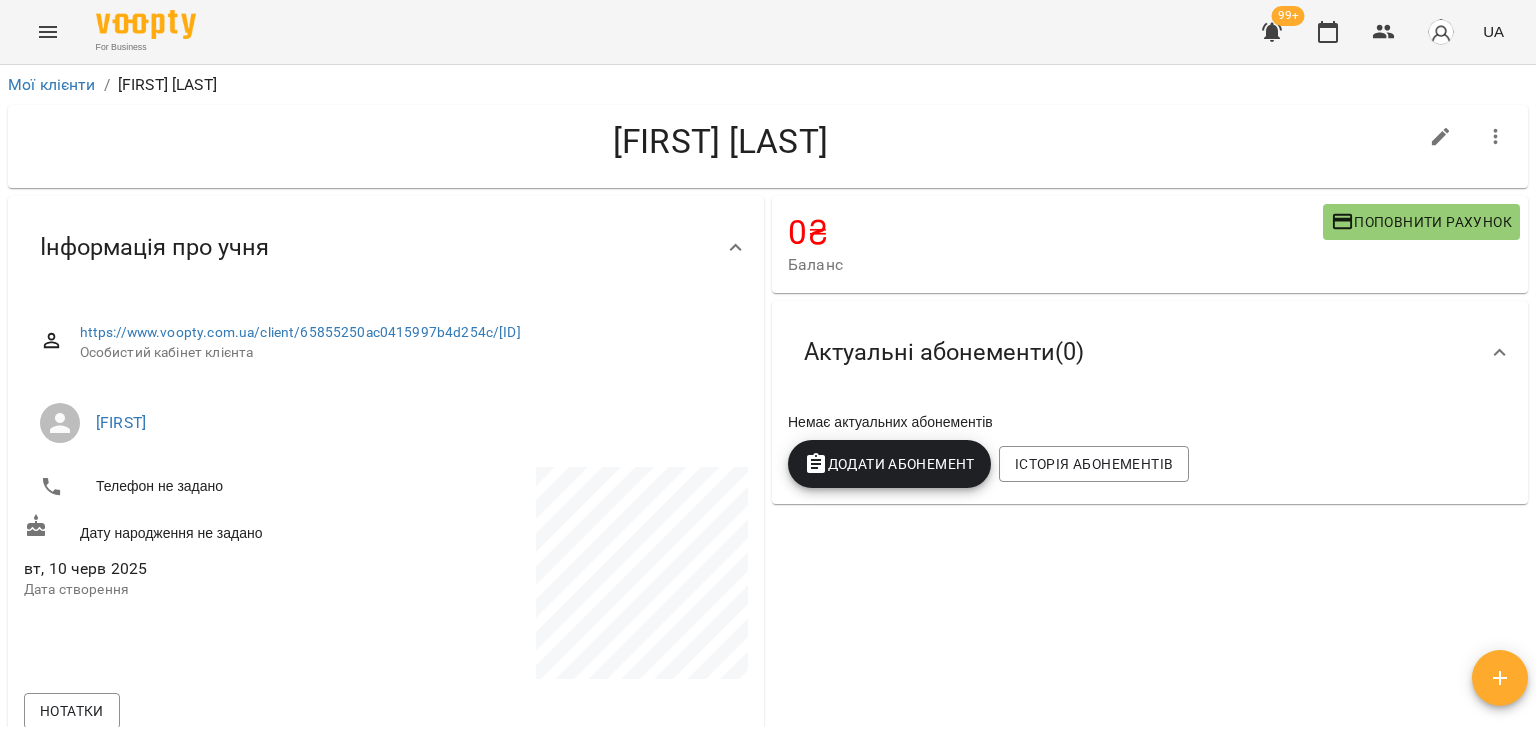 click 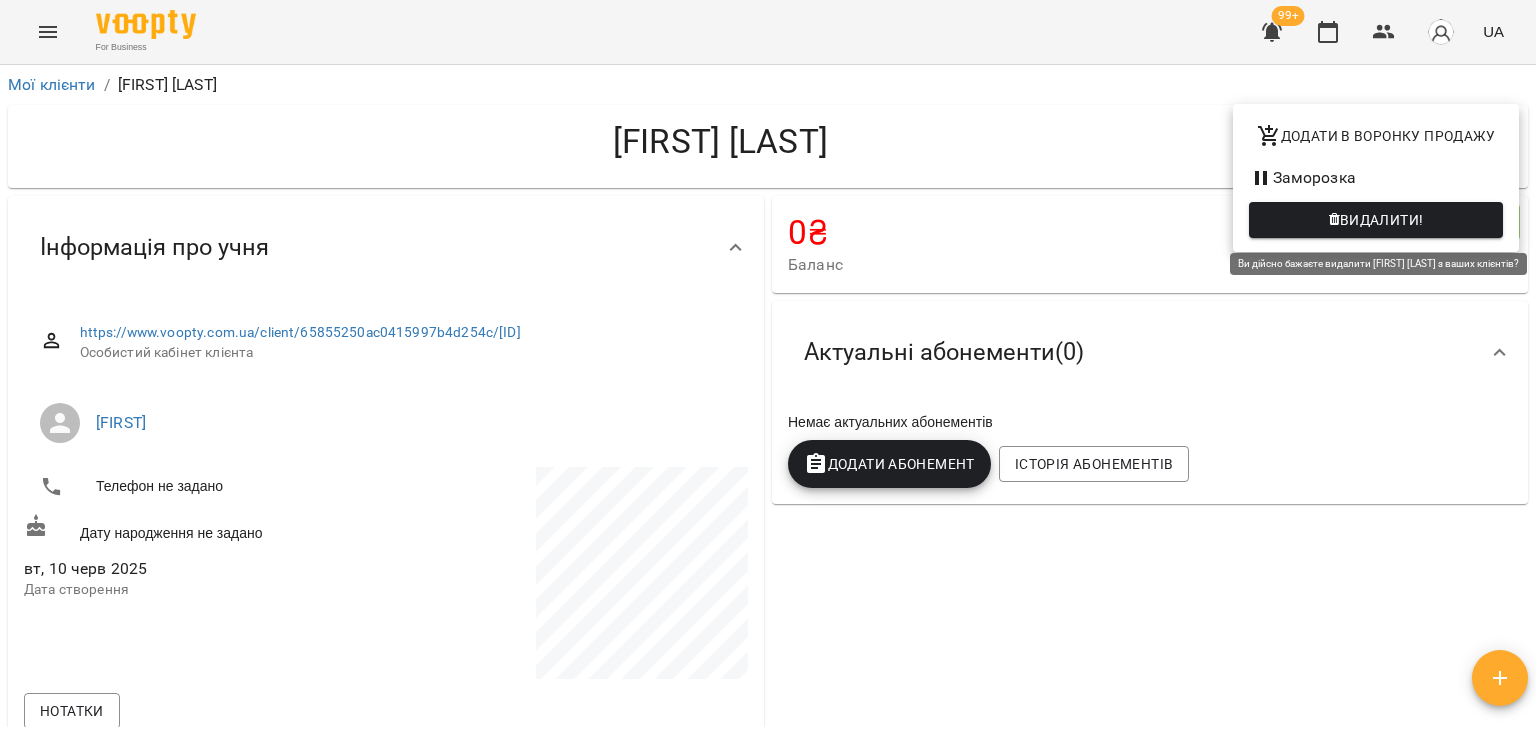 click on "Видалити!" at bounding box center (1382, 220) 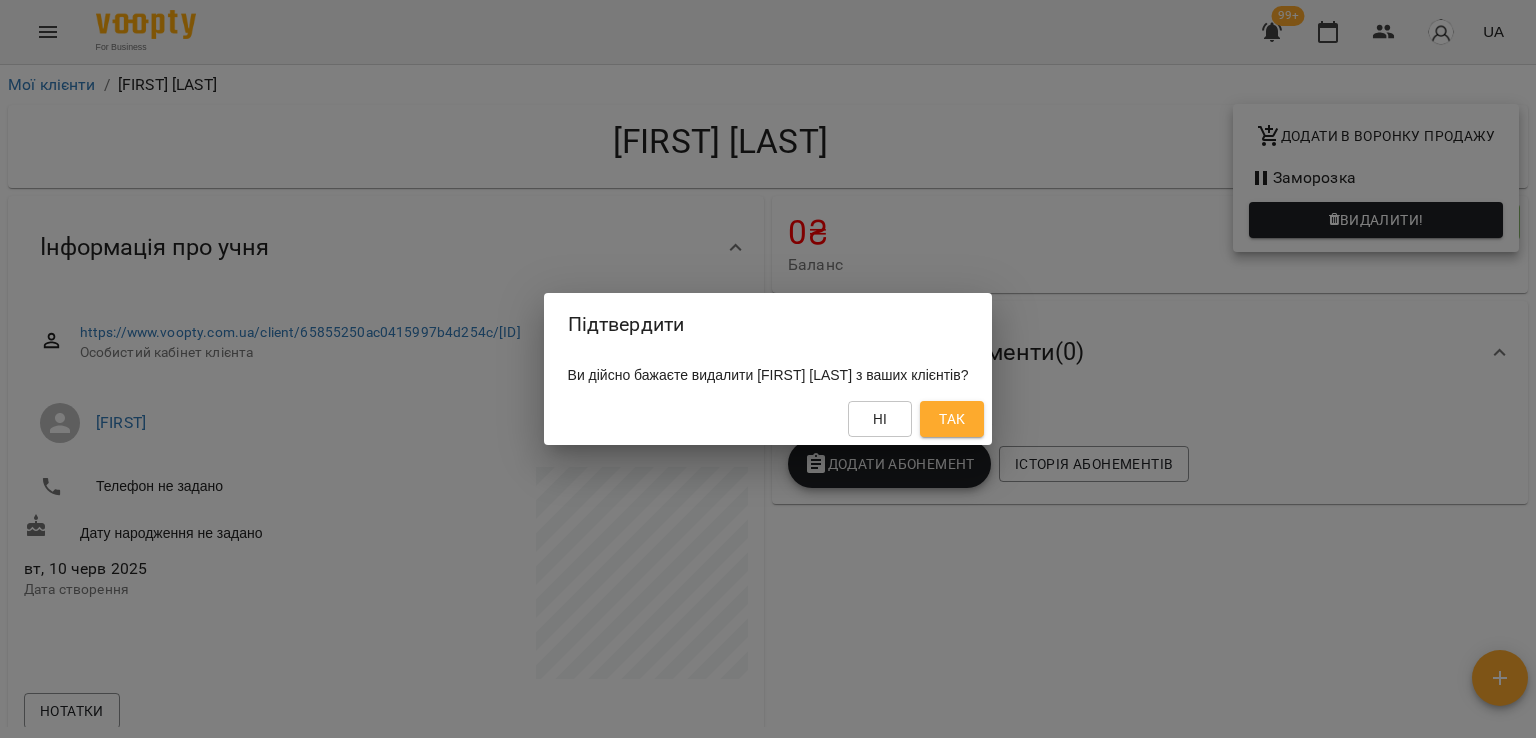 click on "Так" at bounding box center (952, 419) 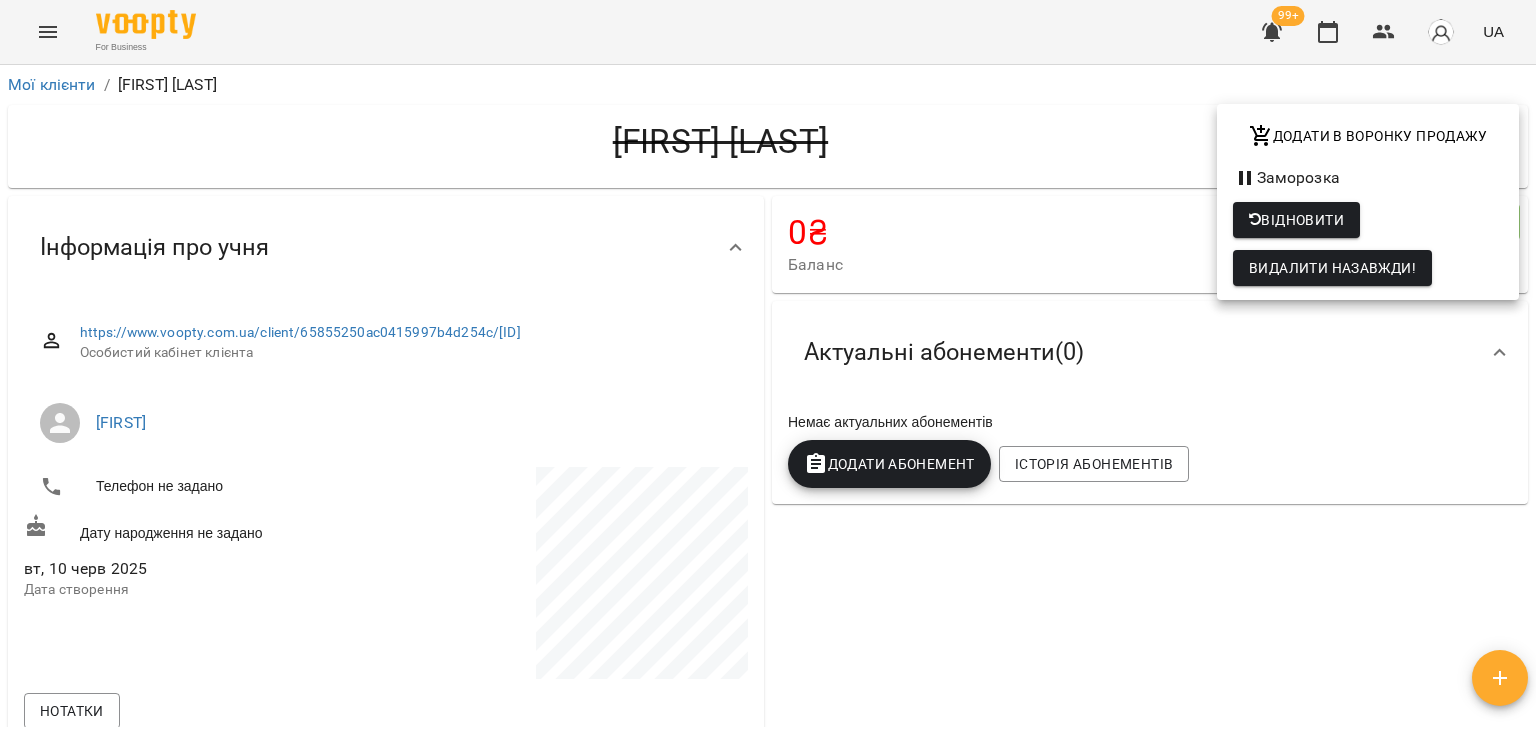 click at bounding box center (768, 369) 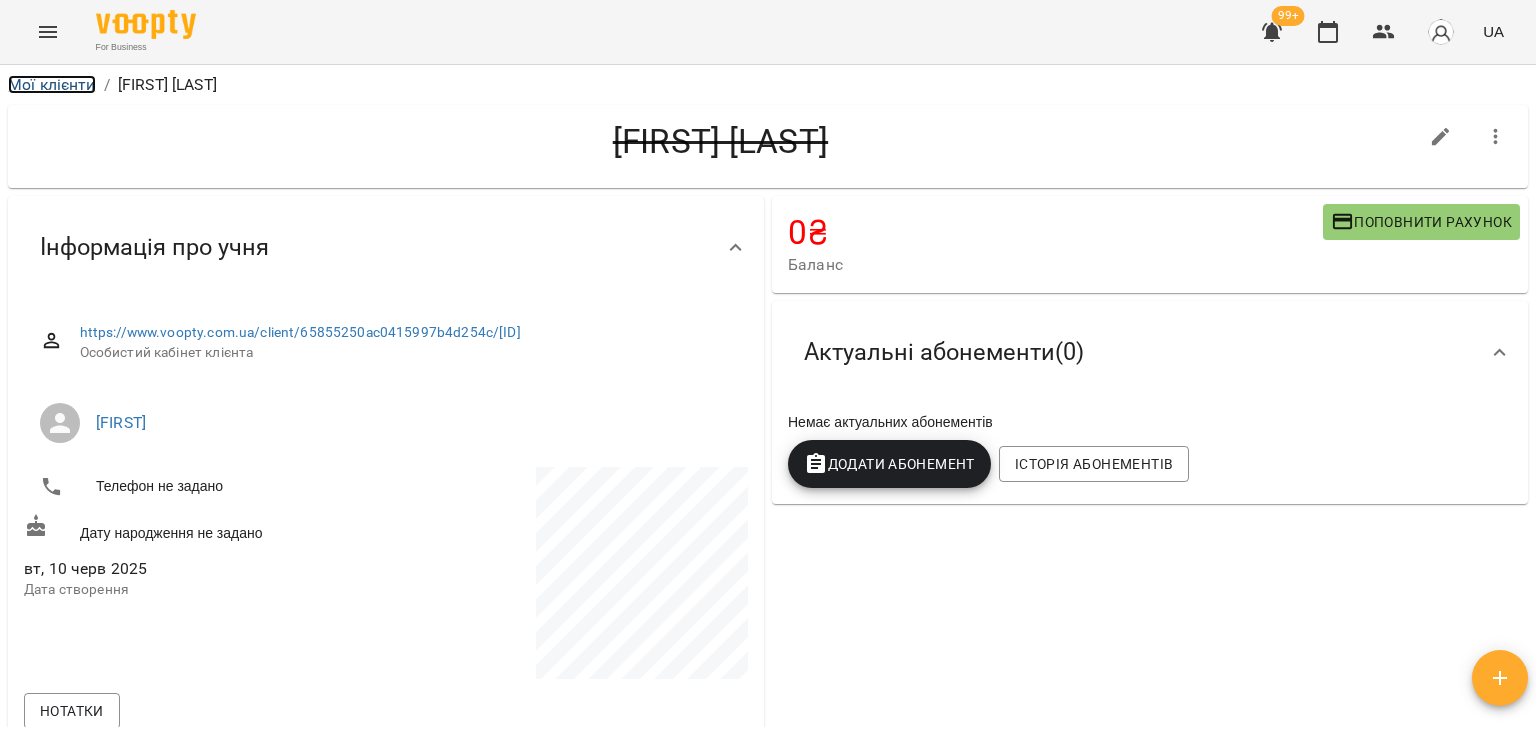 click on "Мої клієнти" at bounding box center [52, 84] 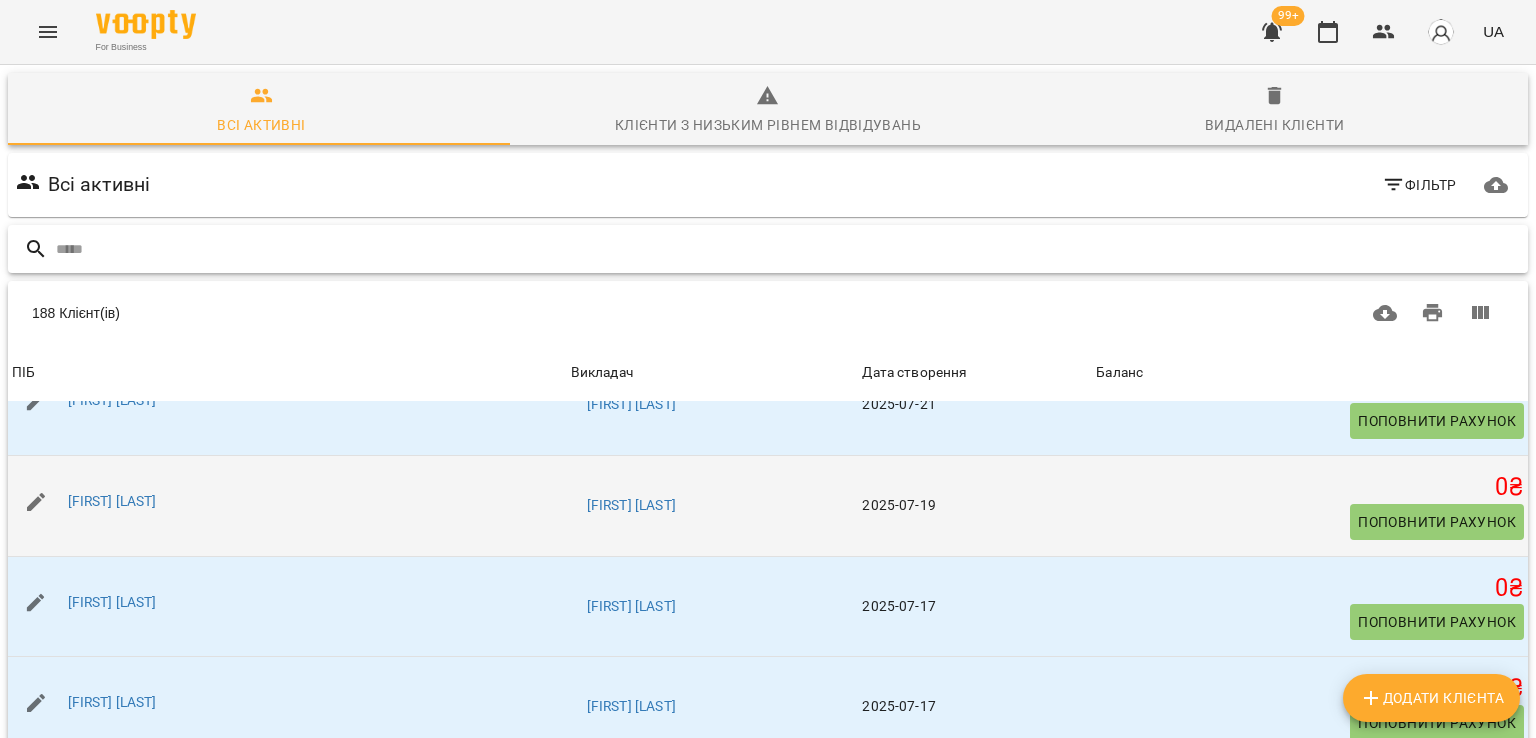 scroll, scrollTop: 2000, scrollLeft: 0, axis: vertical 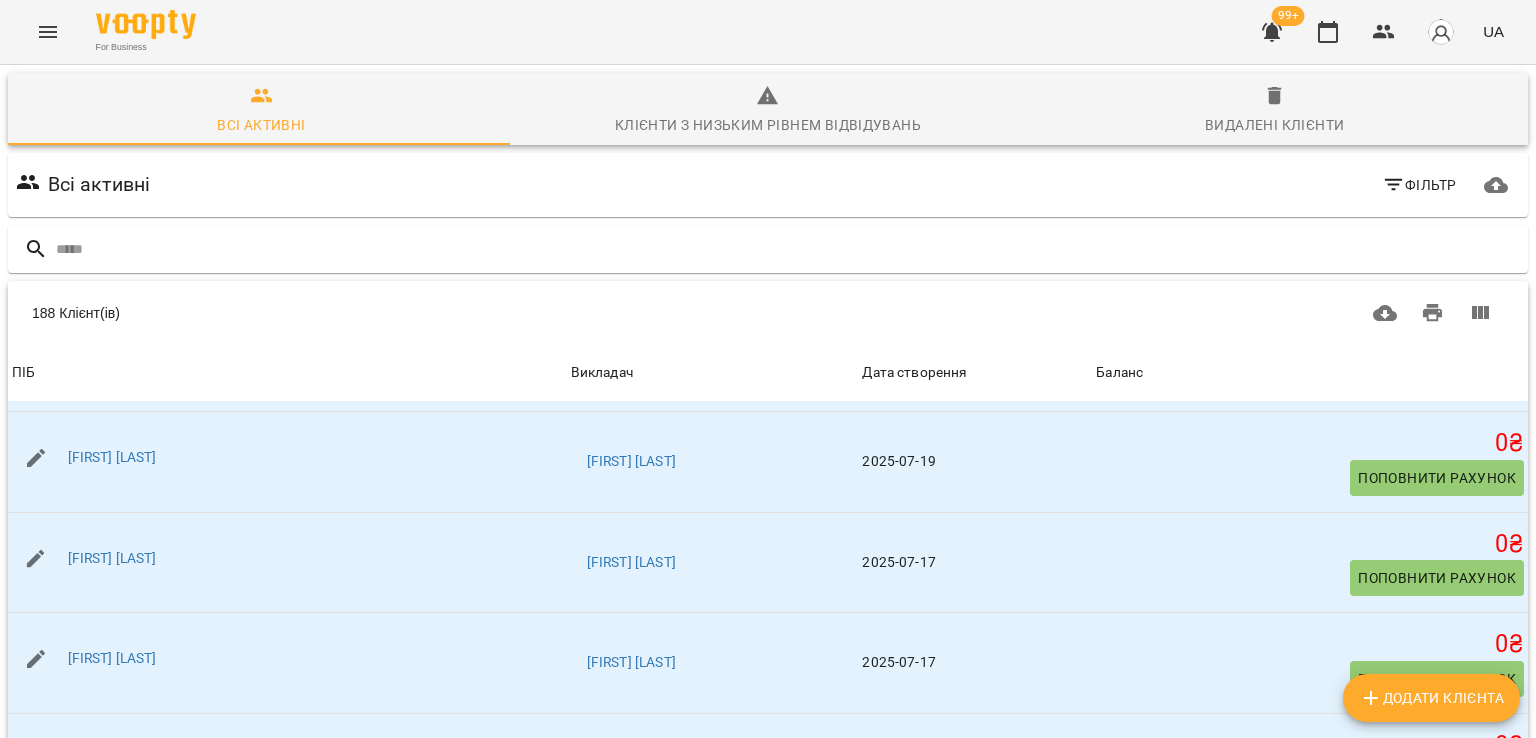 click at bounding box center [48, 32] 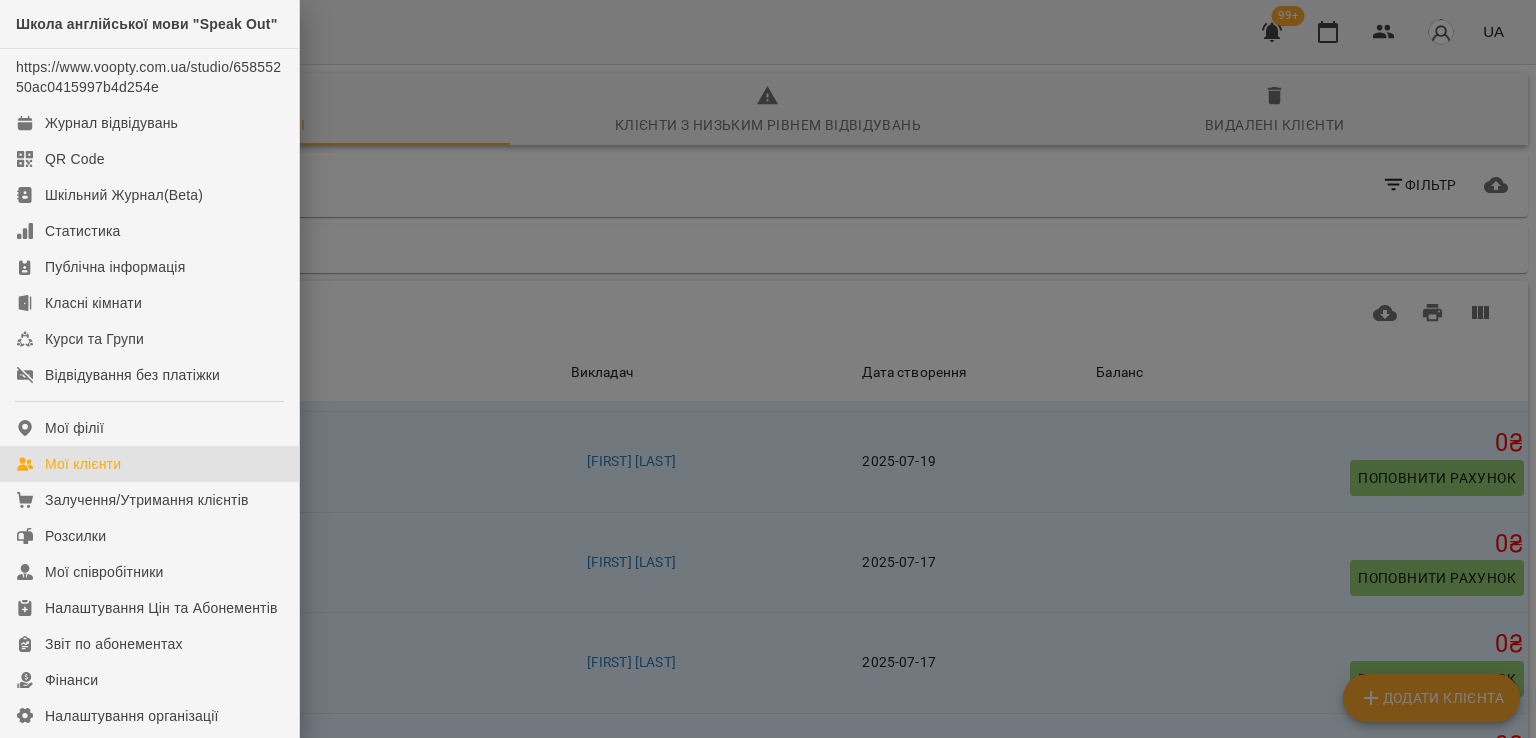 click at bounding box center [768, 369] 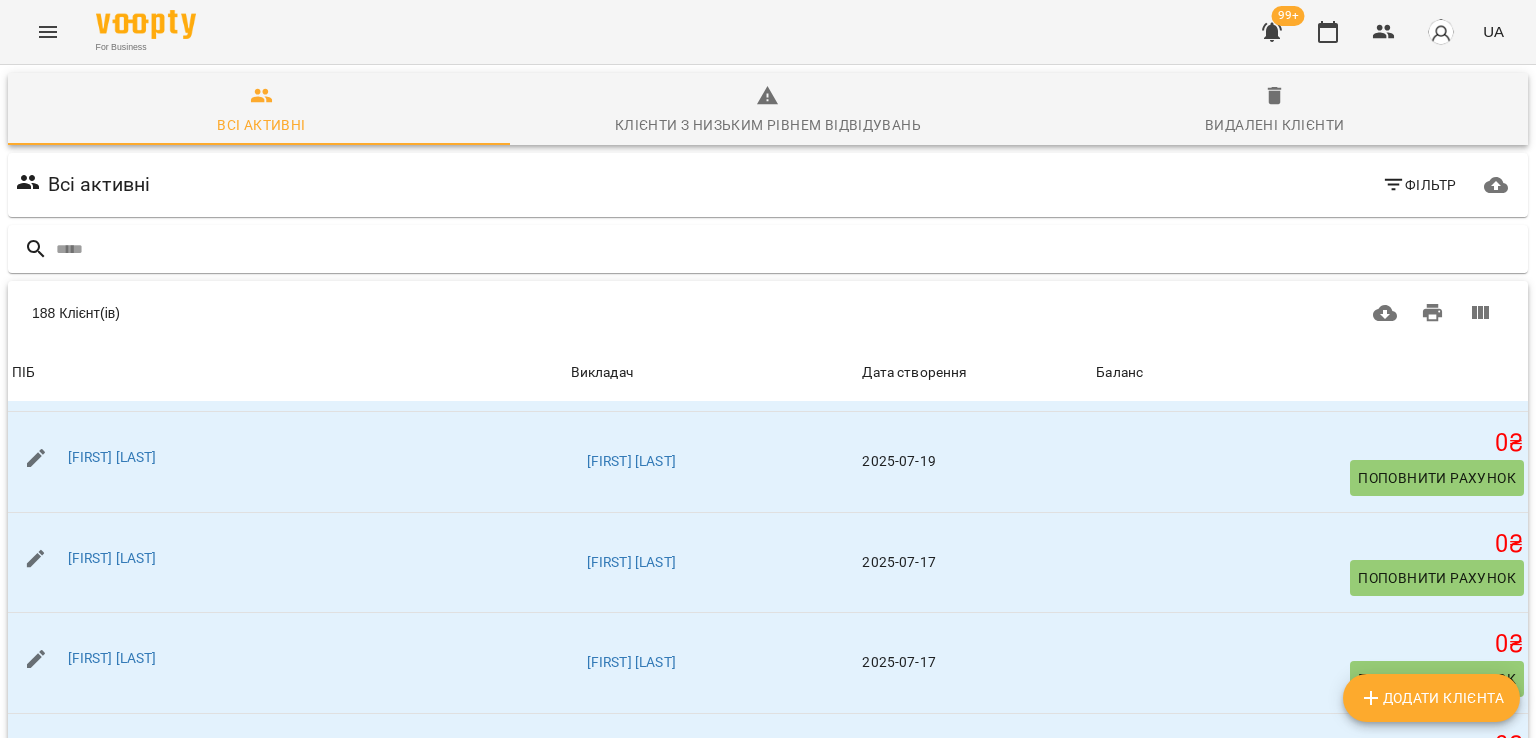 click on "Фільтр" at bounding box center (1419, 185) 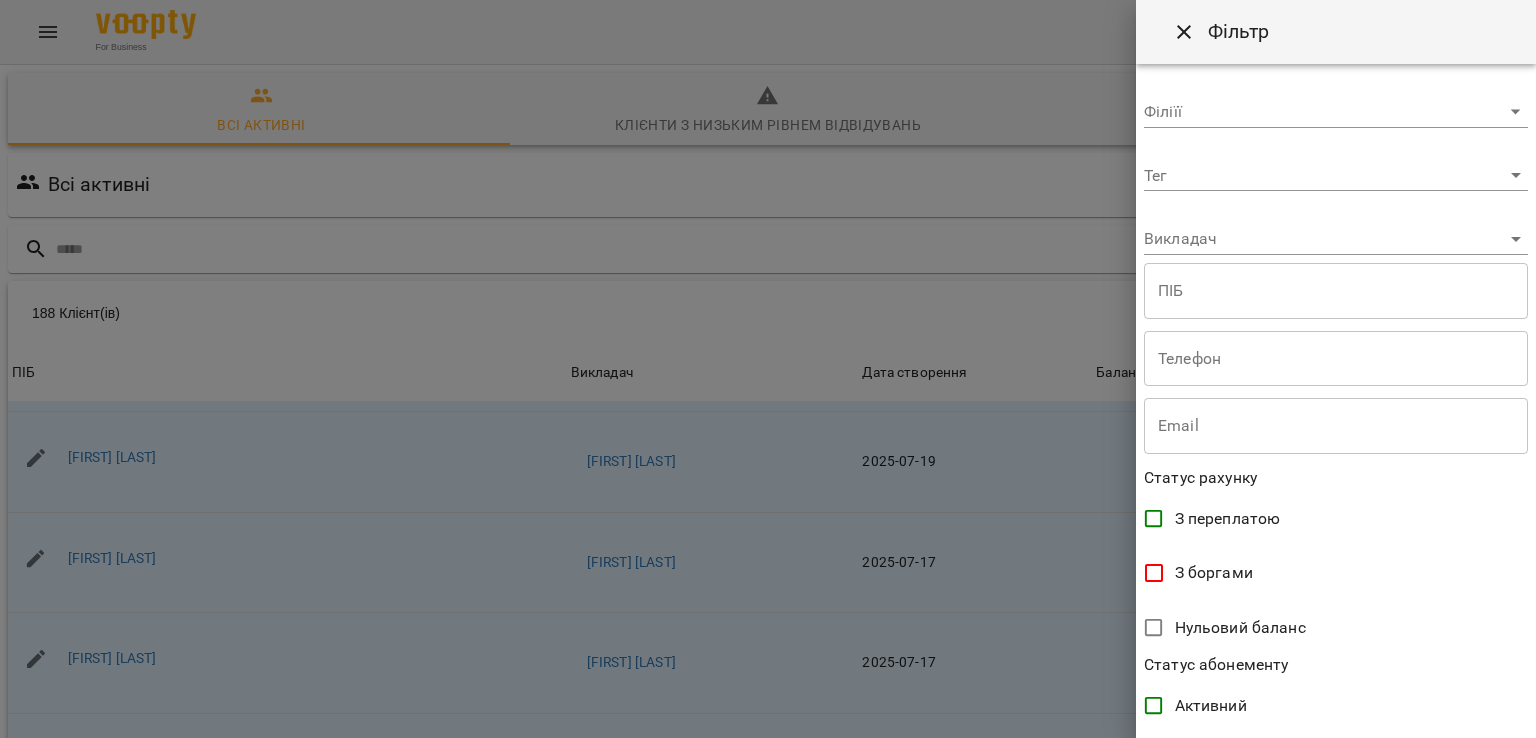 click on "**********" at bounding box center [1336, 401] 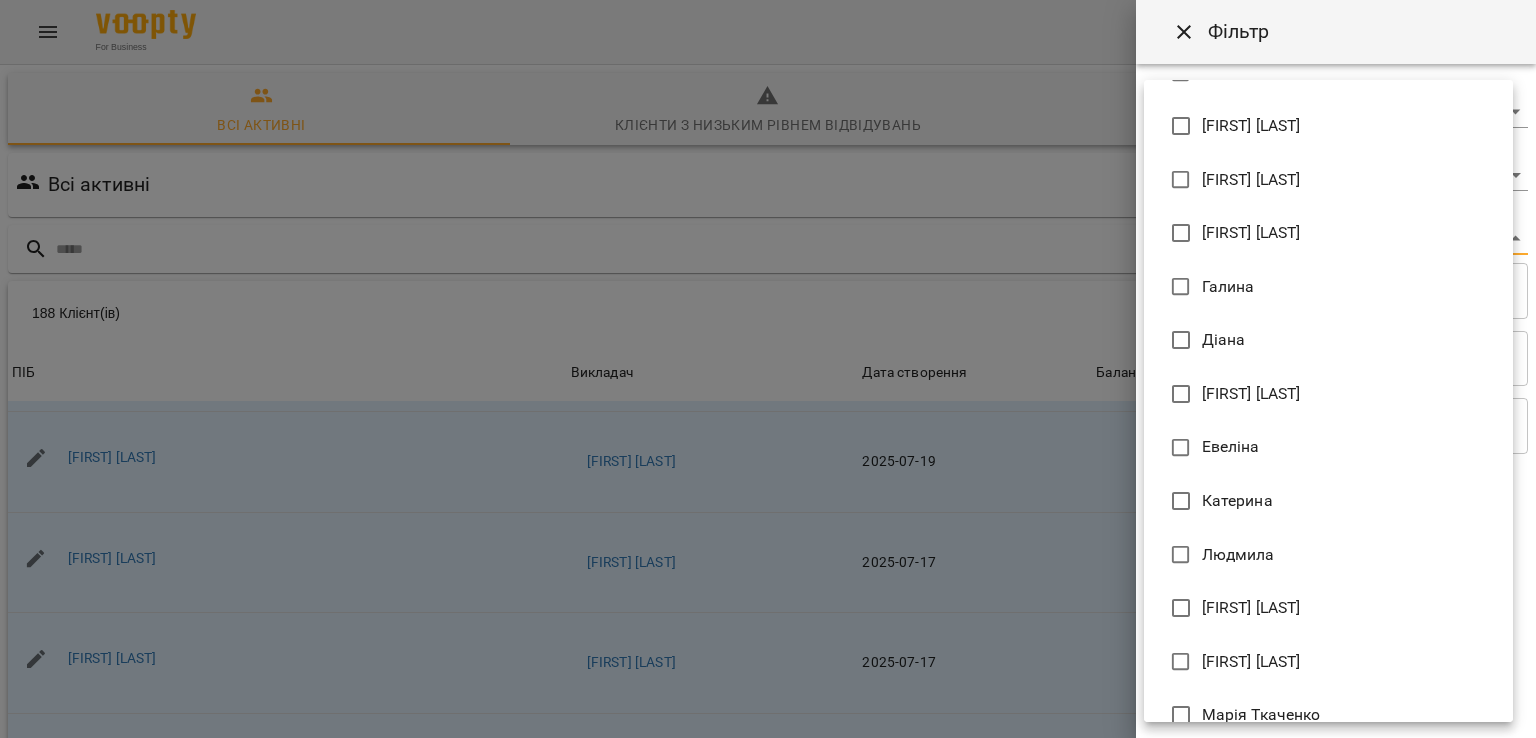 scroll, scrollTop: 0, scrollLeft: 0, axis: both 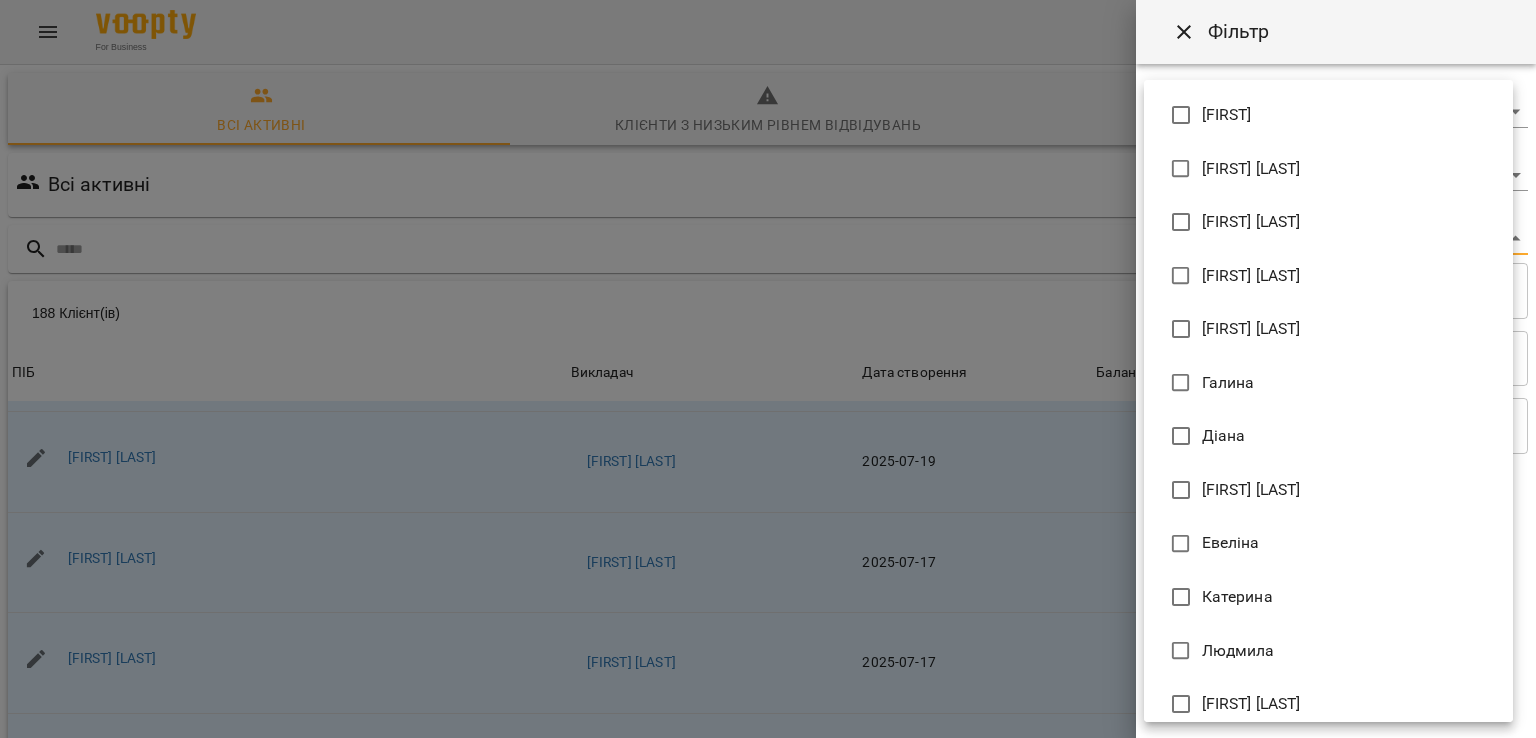 click at bounding box center [768, 369] 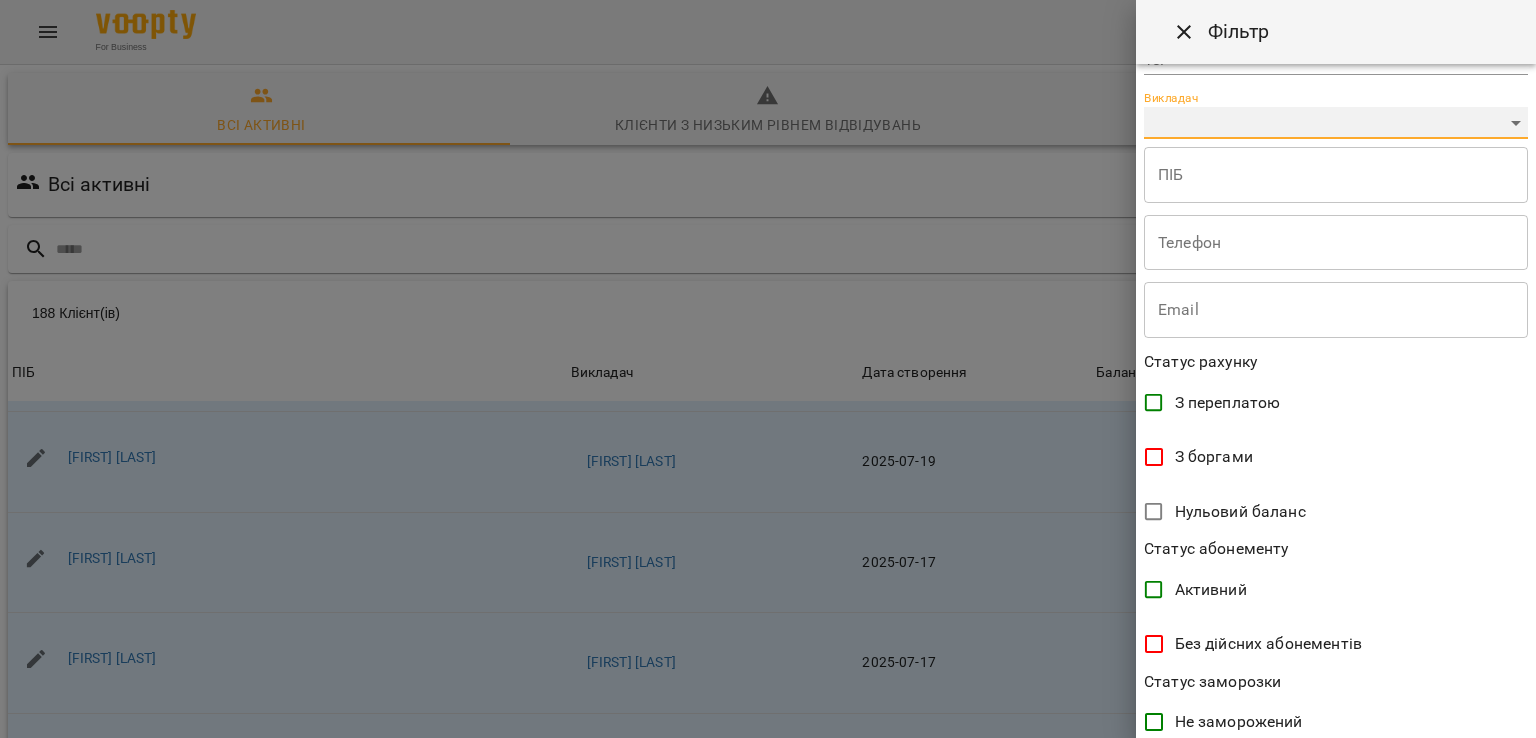scroll, scrollTop: 376, scrollLeft: 0, axis: vertical 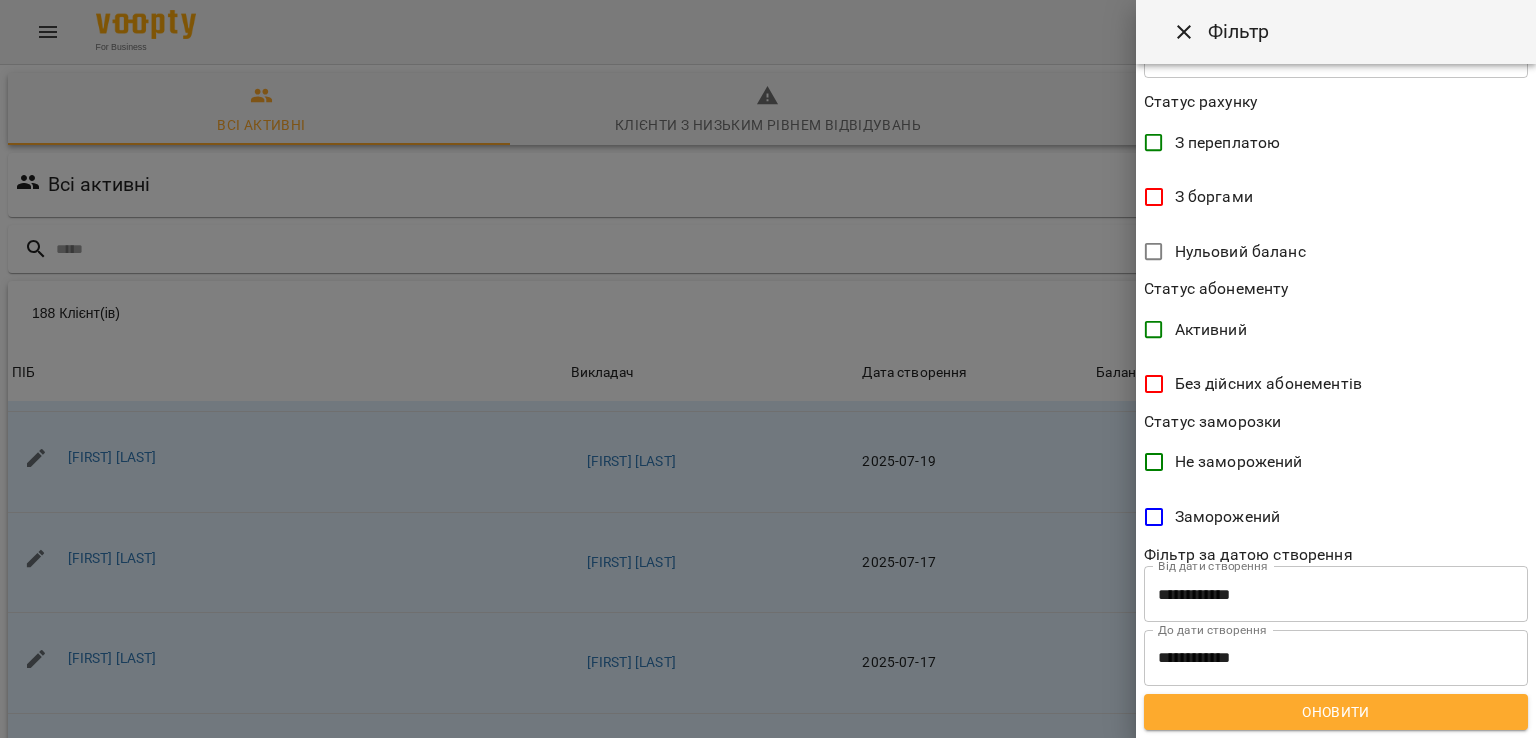 click on "Без дійсних абонементів" at bounding box center [1268, 384] 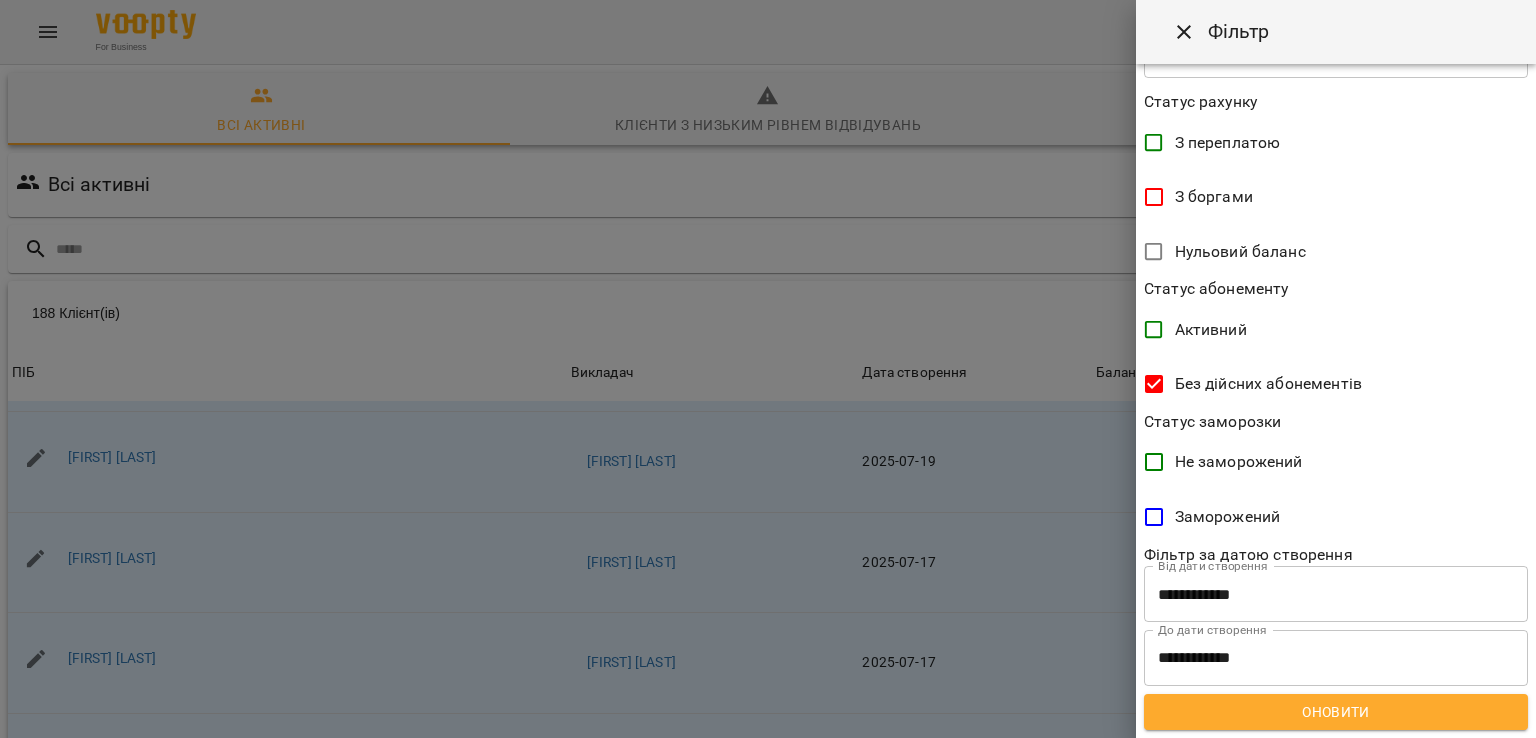 click on "Оновити" at bounding box center (1336, 712) 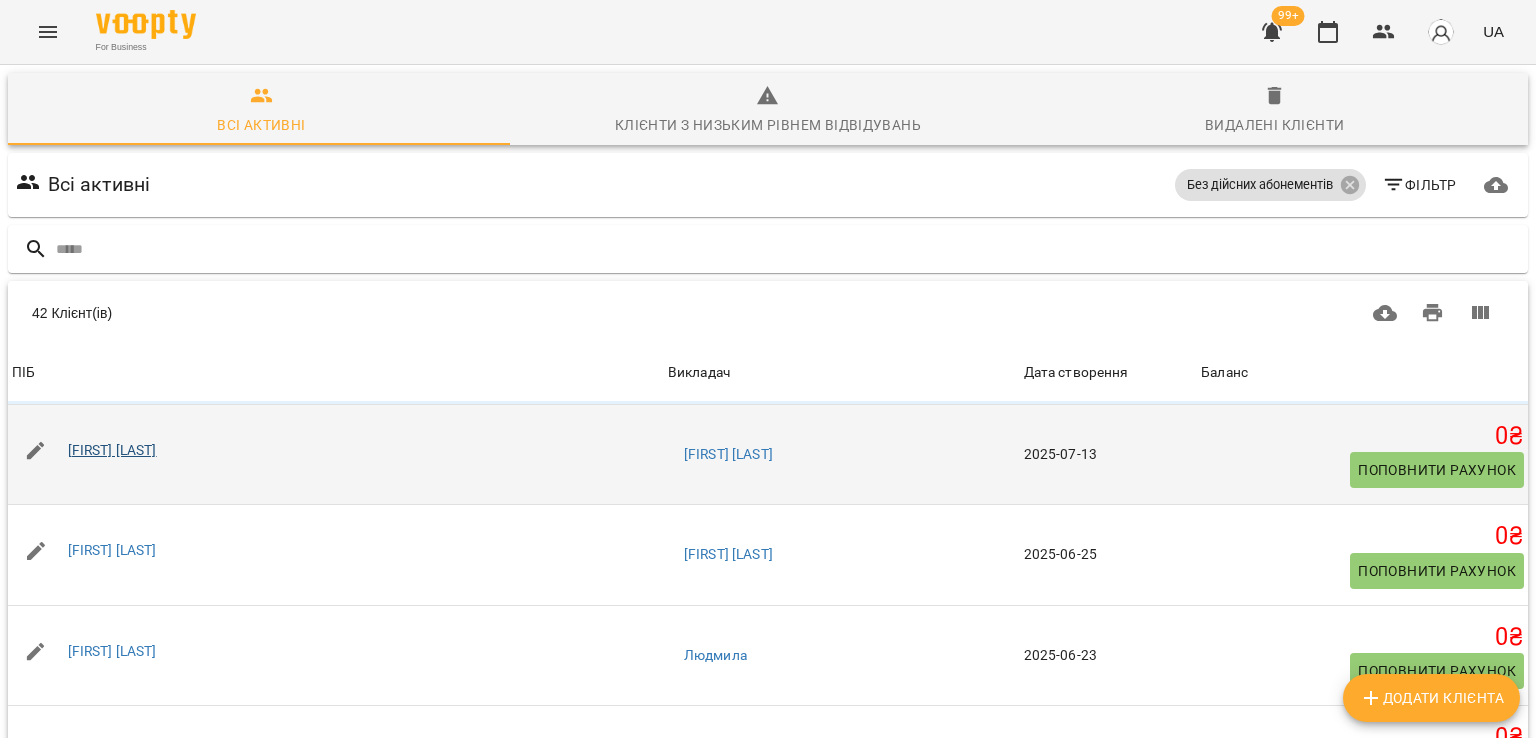 scroll, scrollTop: 700, scrollLeft: 0, axis: vertical 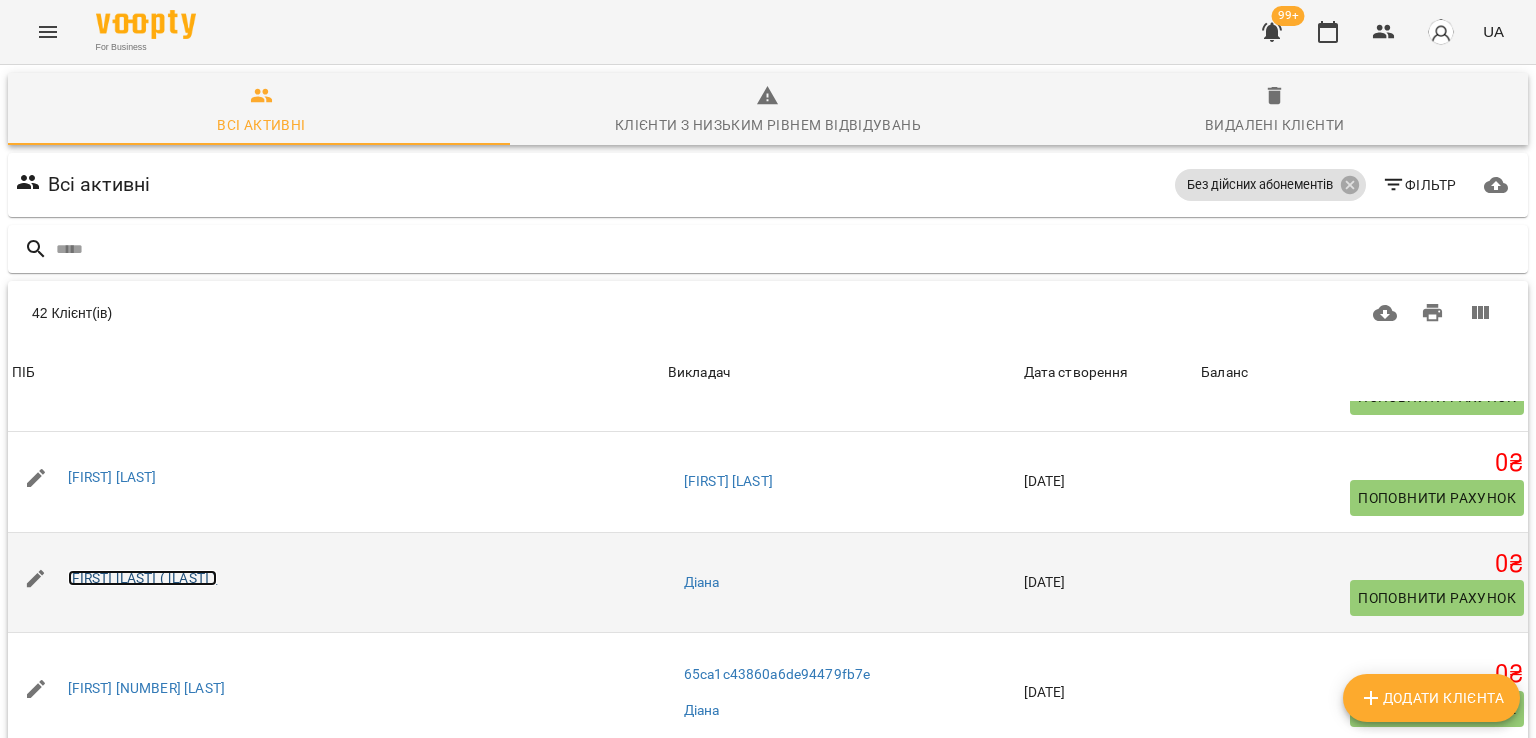 click on "Сергій Темчишак ( Гута)" at bounding box center [143, 578] 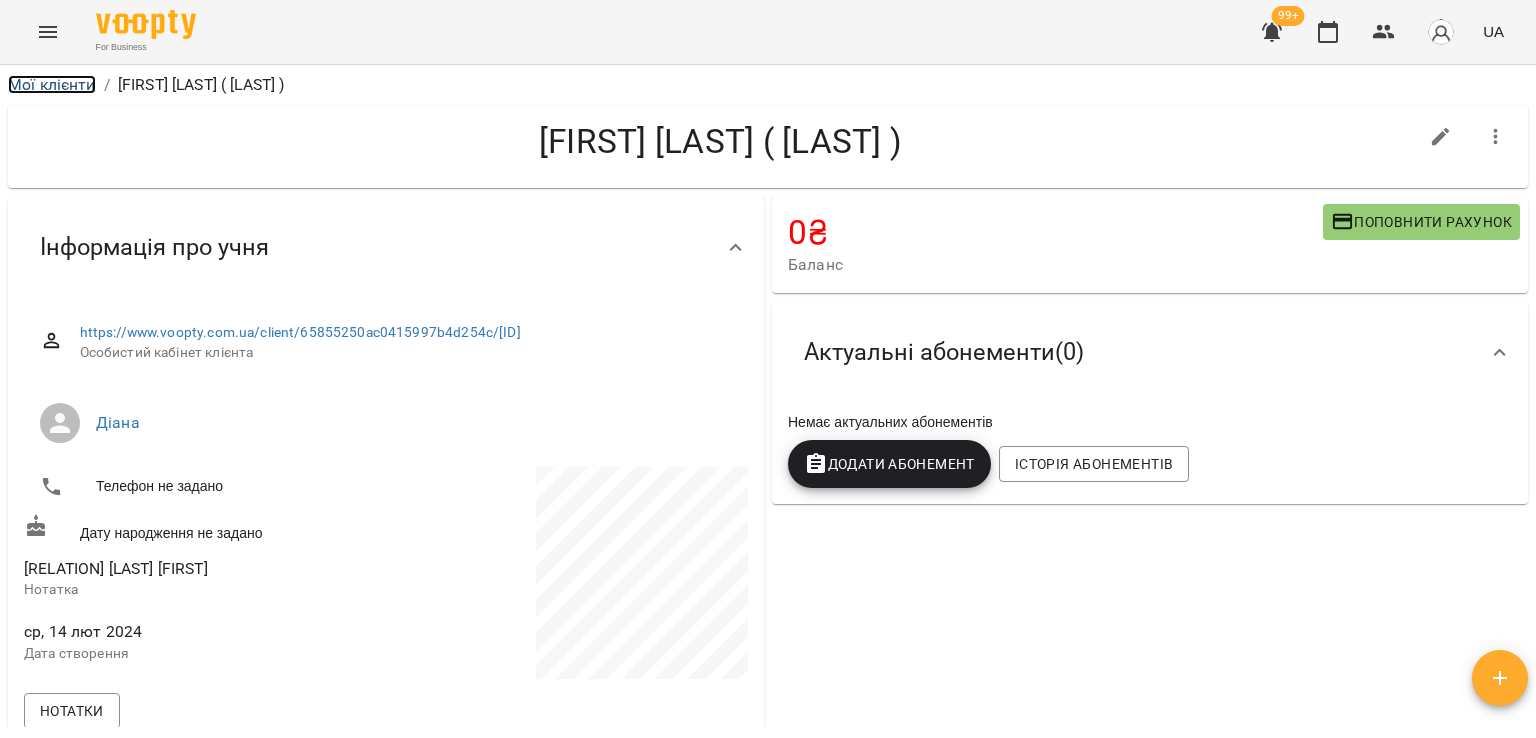 click on "Мої клієнти" at bounding box center [52, 84] 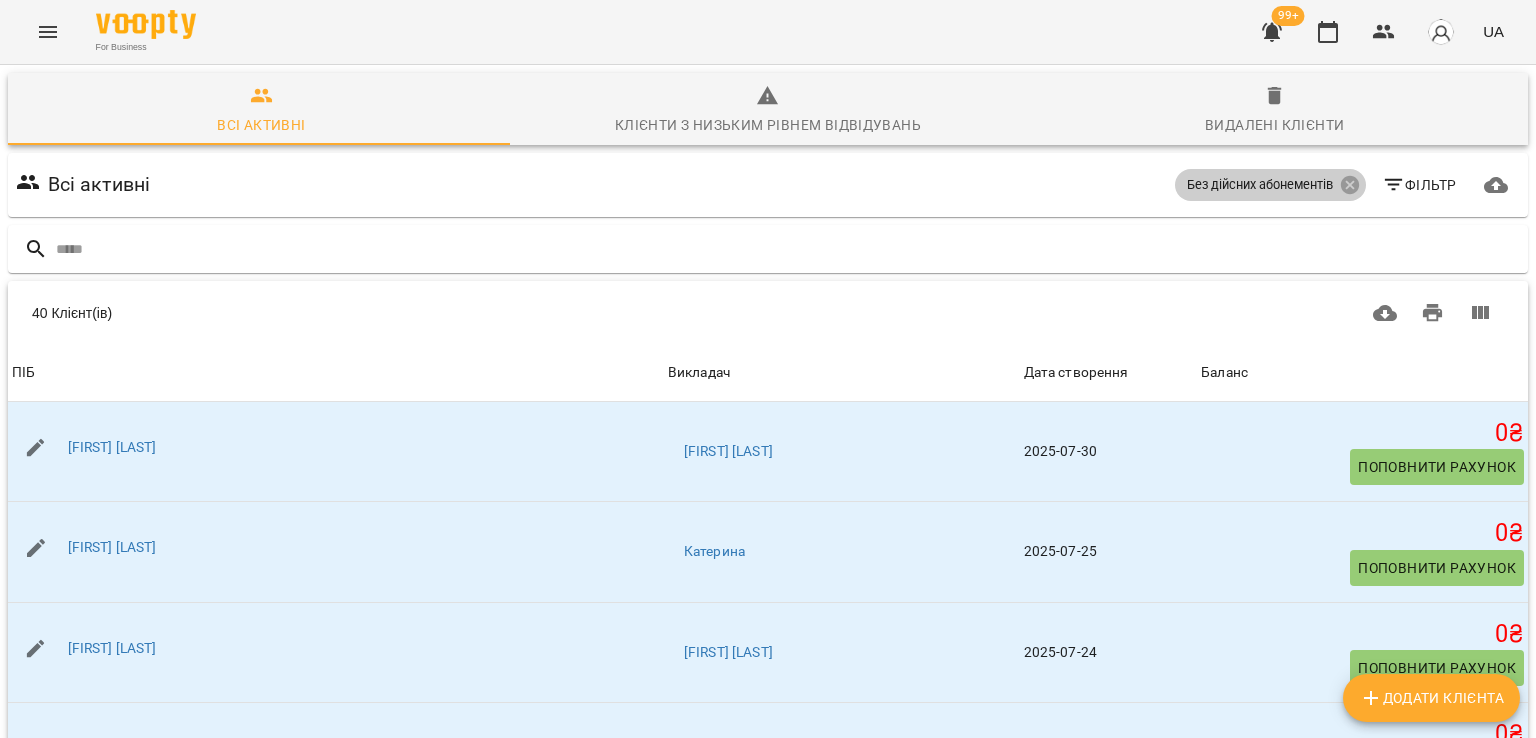 click 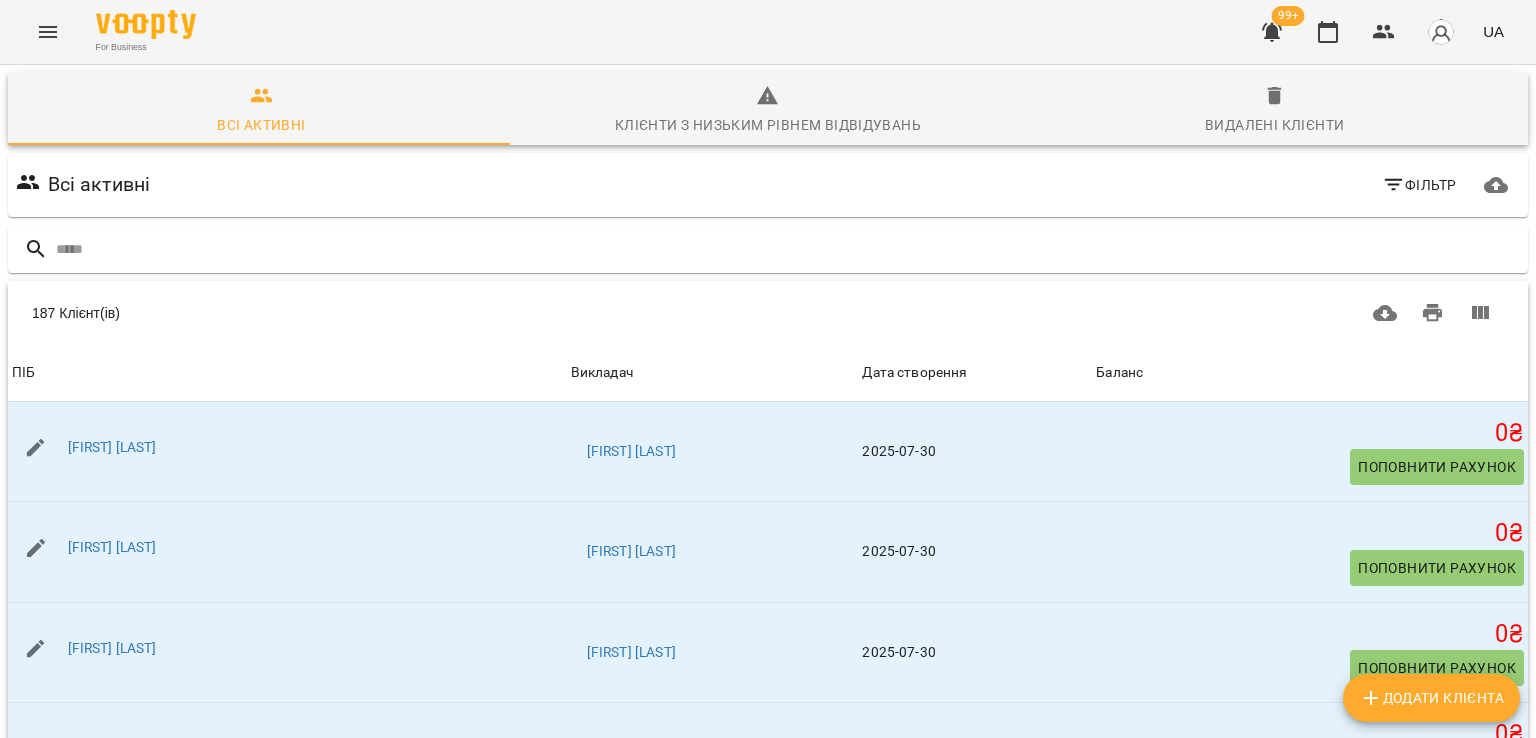 click 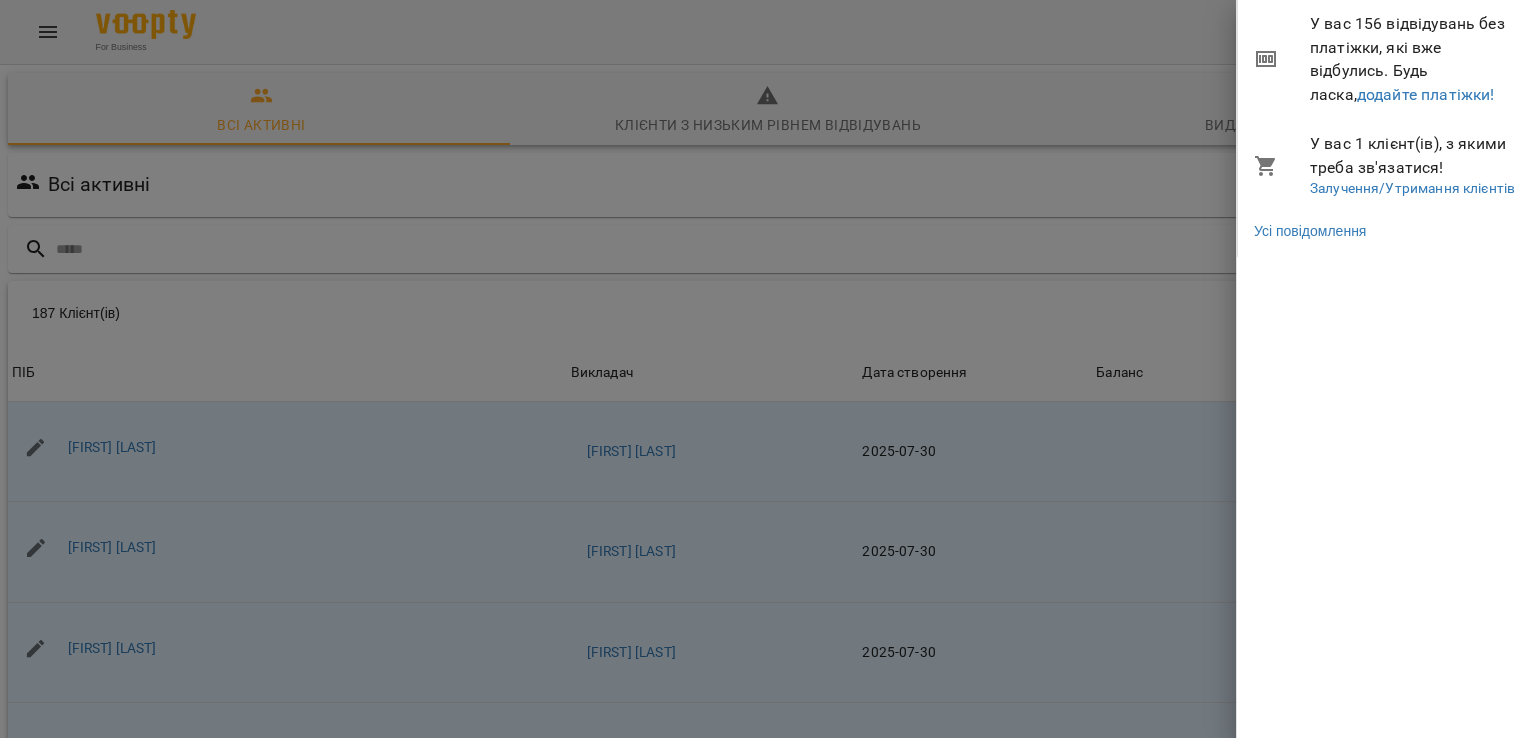 click on "У вас 156 відвідувань без платіжки, які вже відбулись. Будь ласка,  додайте платіжки!" at bounding box center (1415, 59) 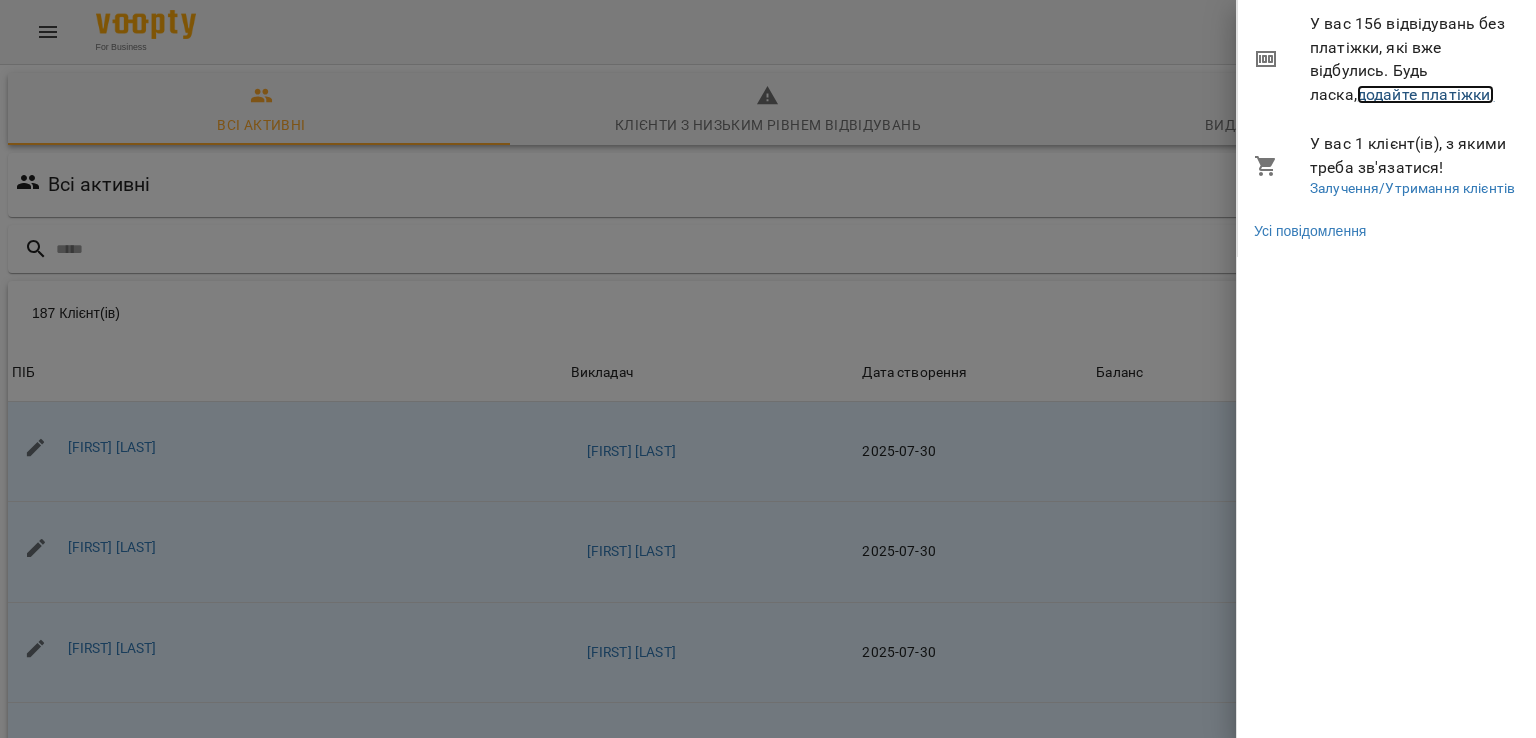 click on "додайте платіжки!" at bounding box center [1426, 94] 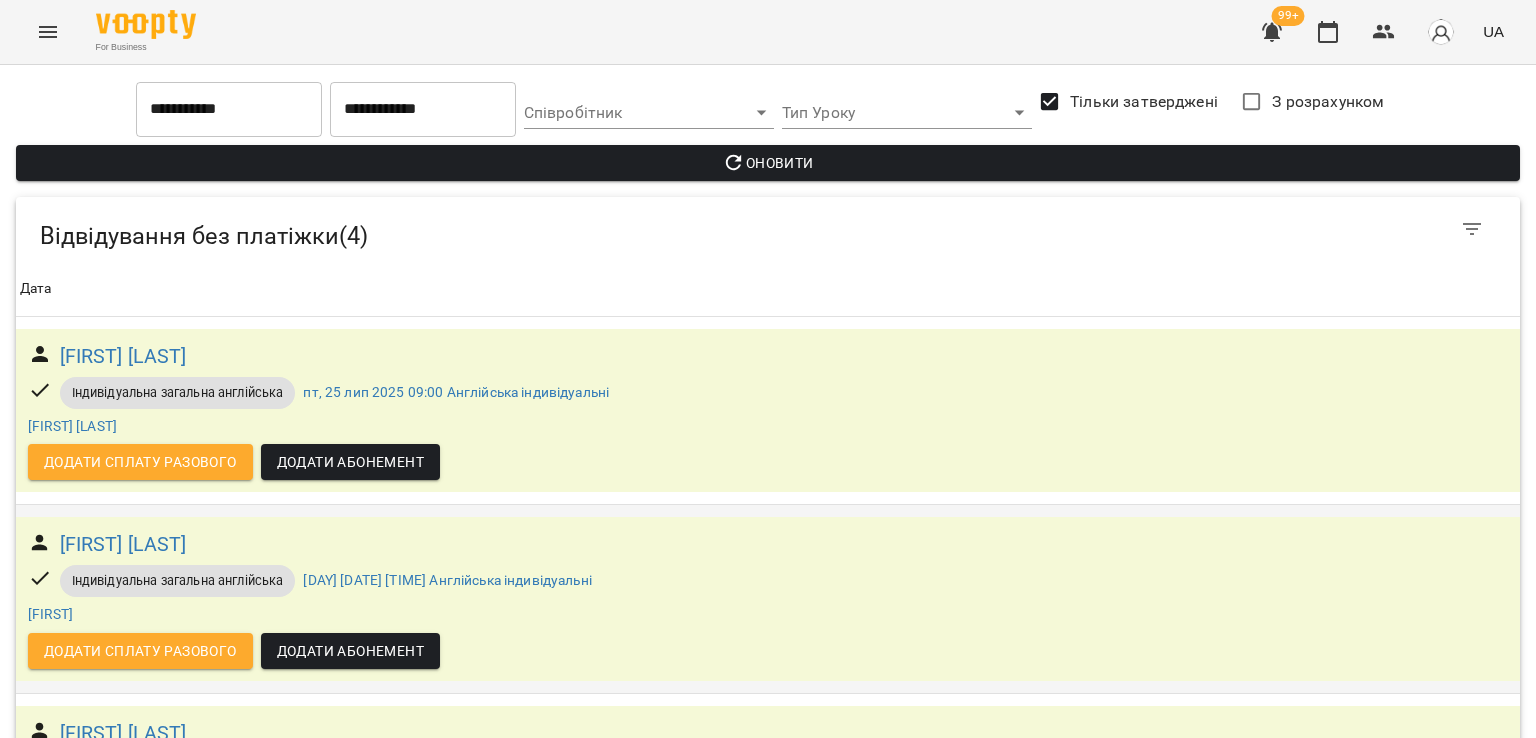 scroll, scrollTop: 347, scrollLeft: 0, axis: vertical 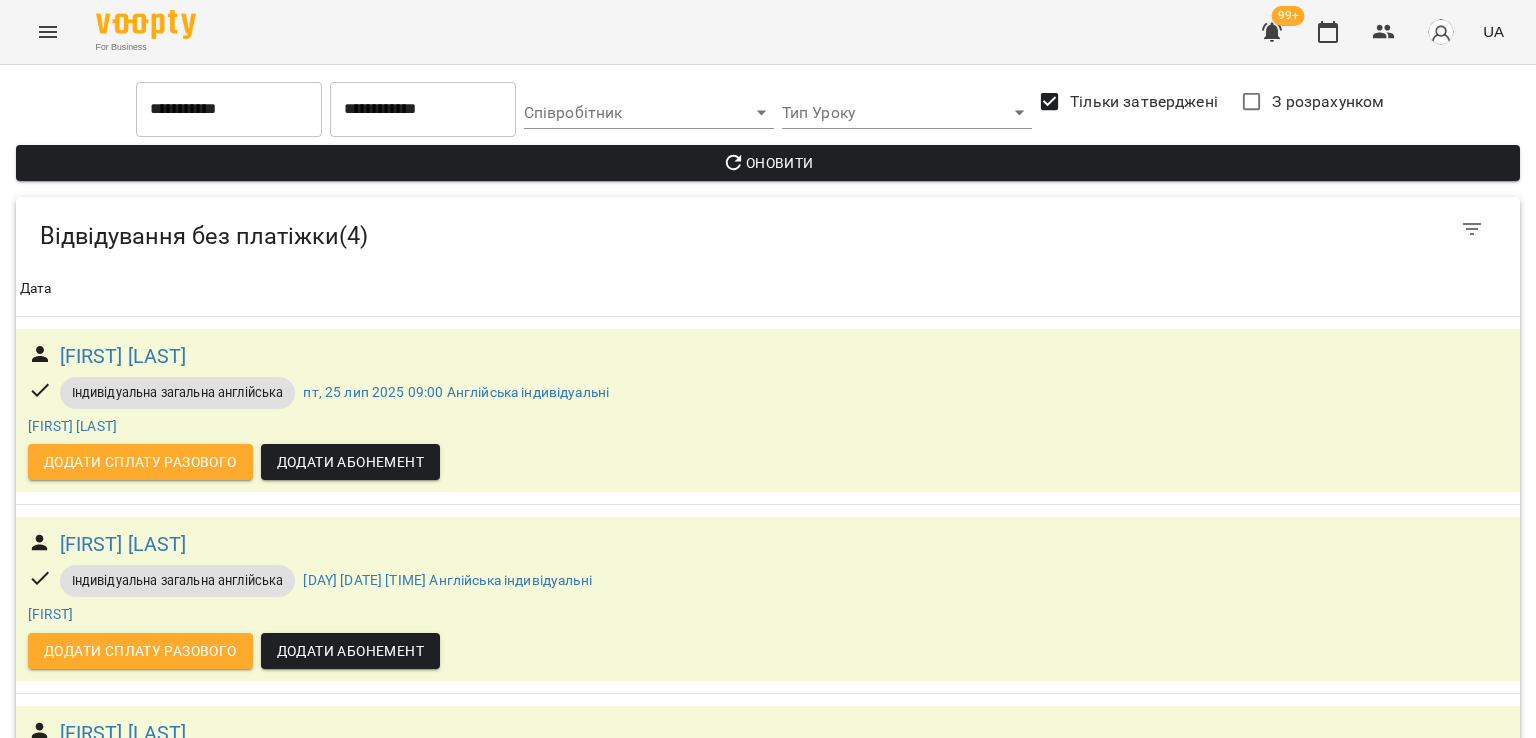 click at bounding box center (48, 32) 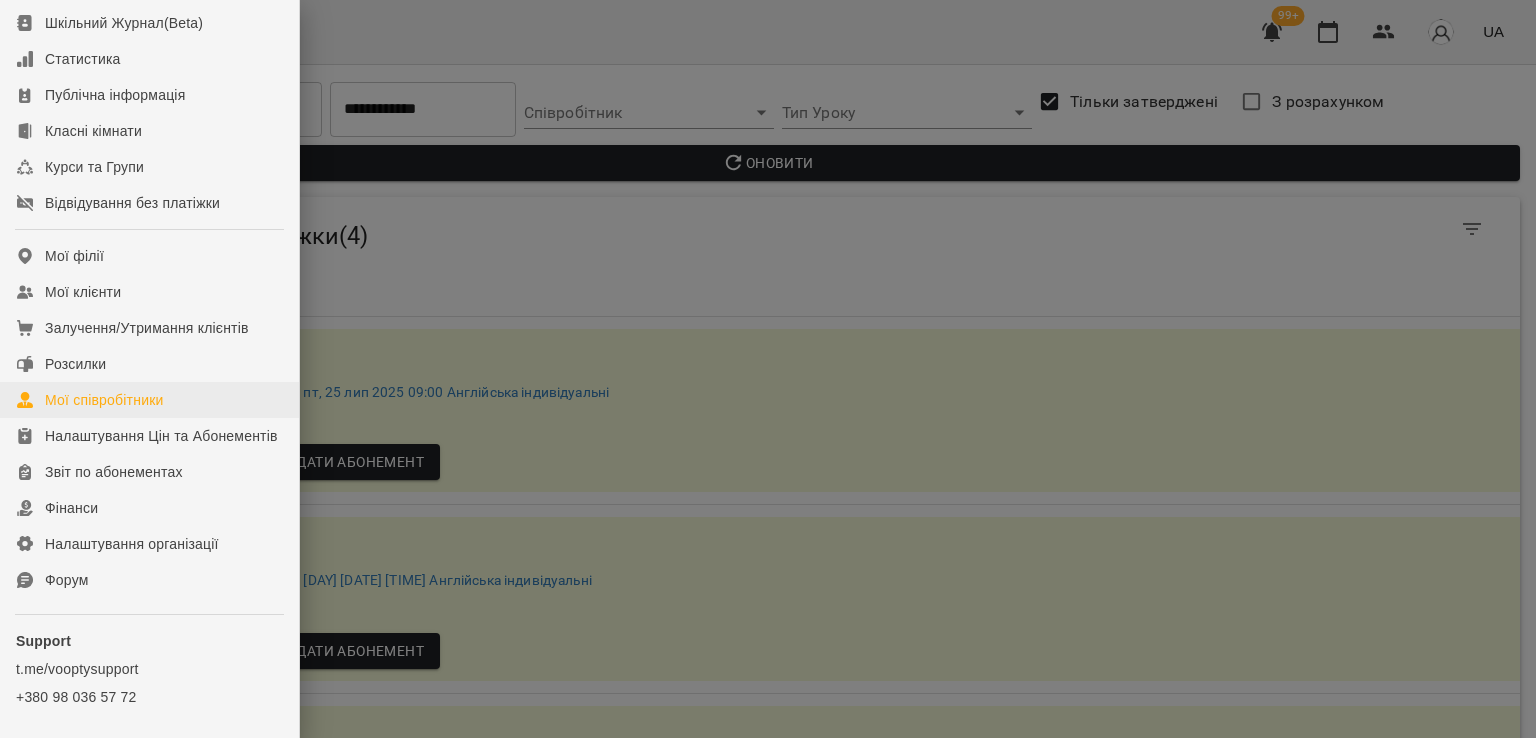 scroll, scrollTop: 274, scrollLeft: 0, axis: vertical 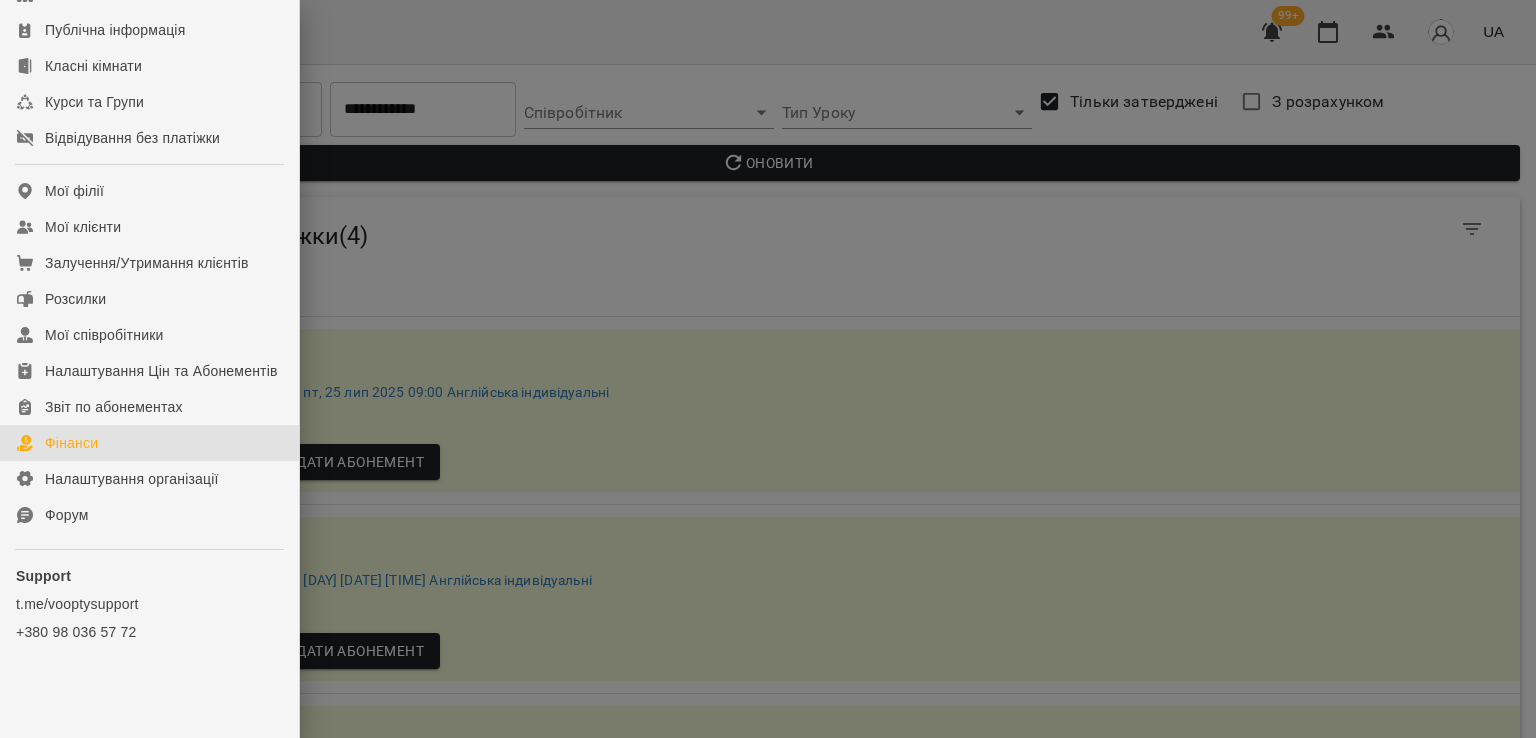 click on "Фінанси" at bounding box center (149, 443) 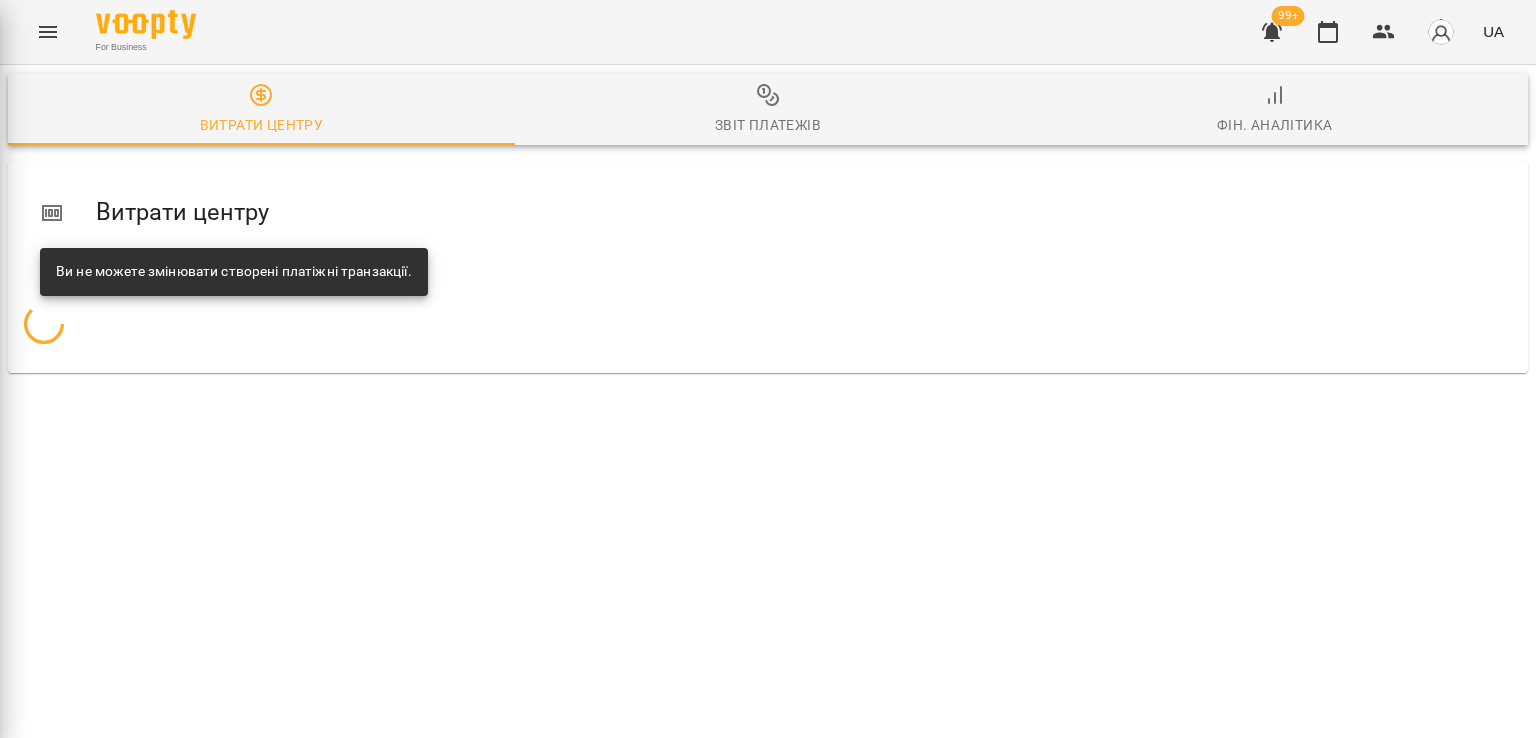 scroll, scrollTop: 0, scrollLeft: 0, axis: both 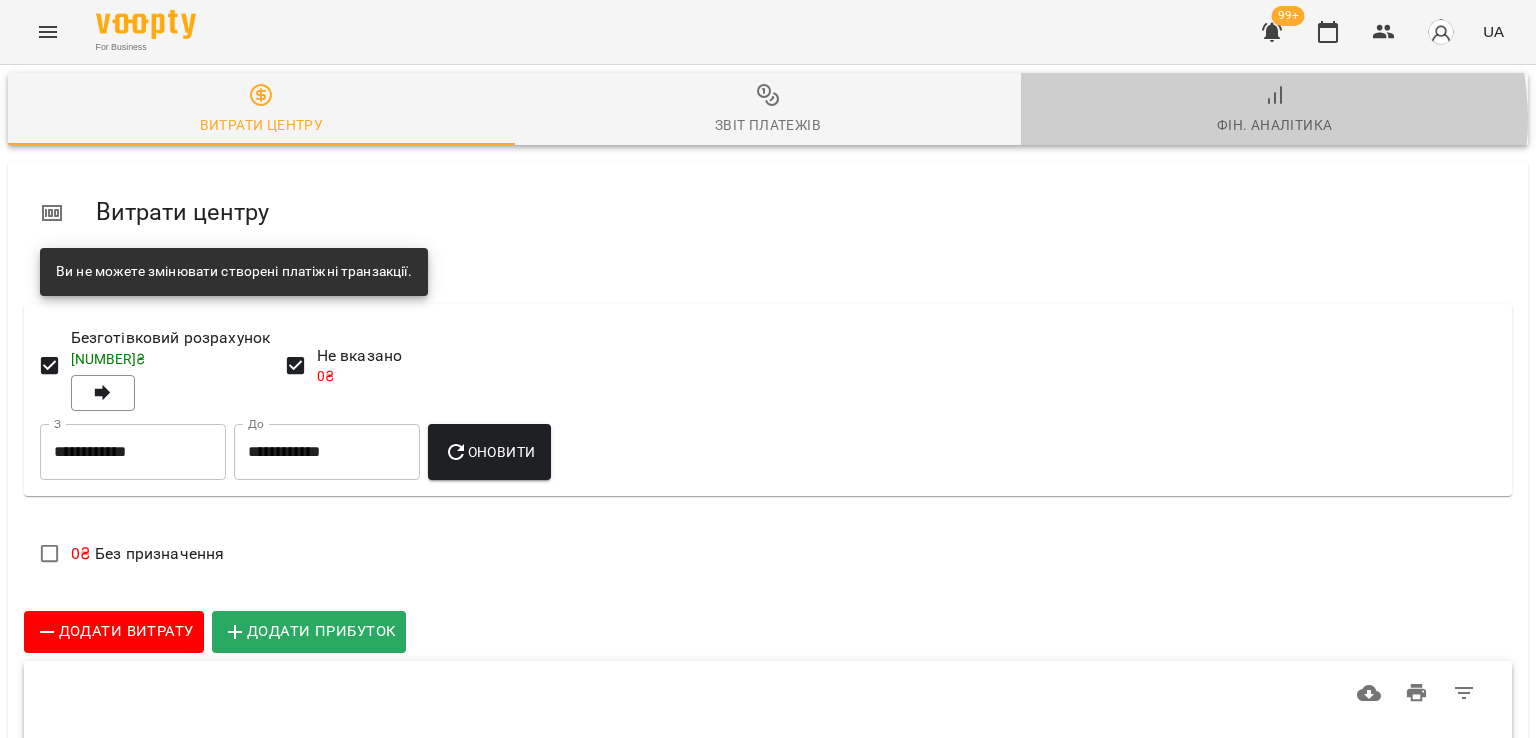 click on "Фін. Аналітика" at bounding box center (1275, 125) 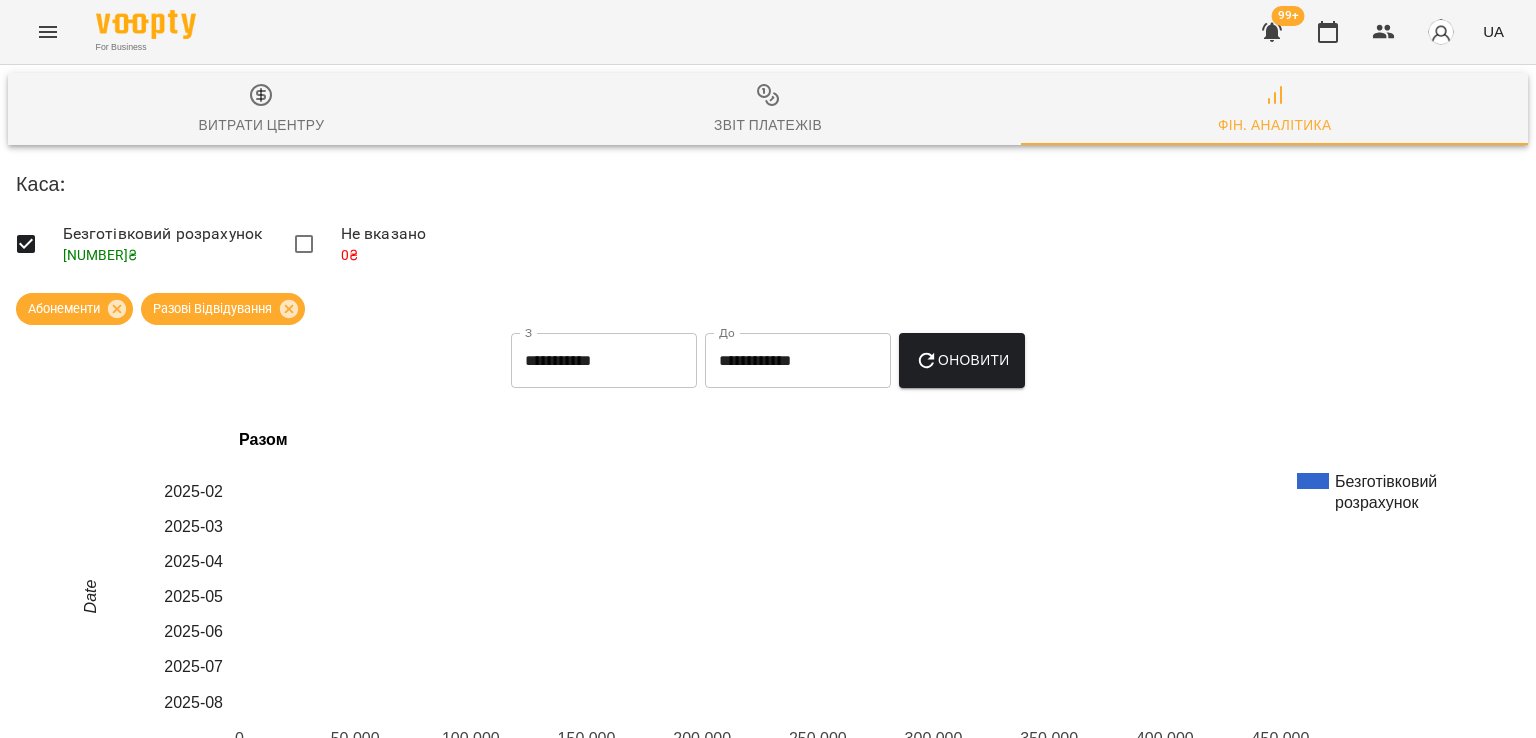 scroll, scrollTop: 300, scrollLeft: 0, axis: vertical 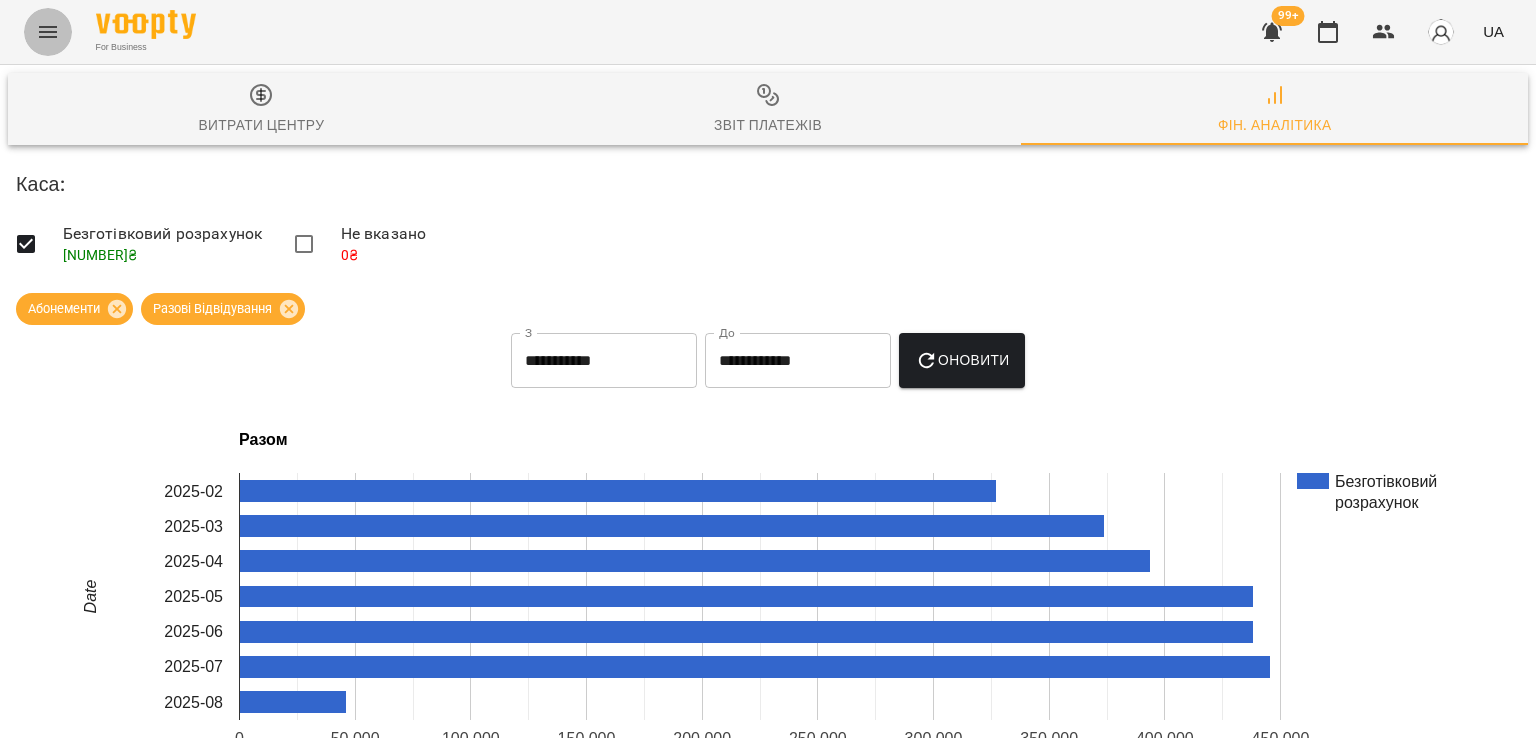 click 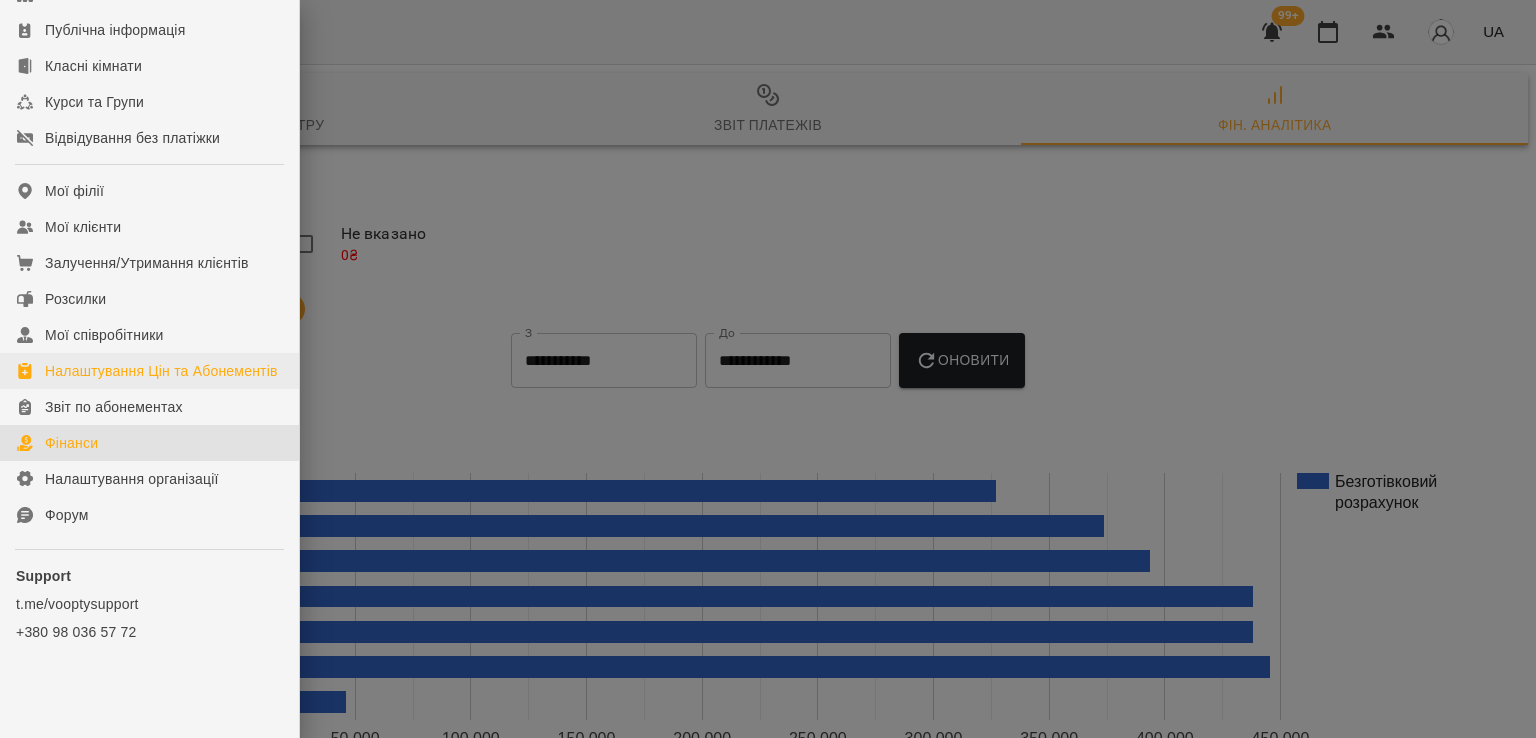 scroll, scrollTop: 274, scrollLeft: 0, axis: vertical 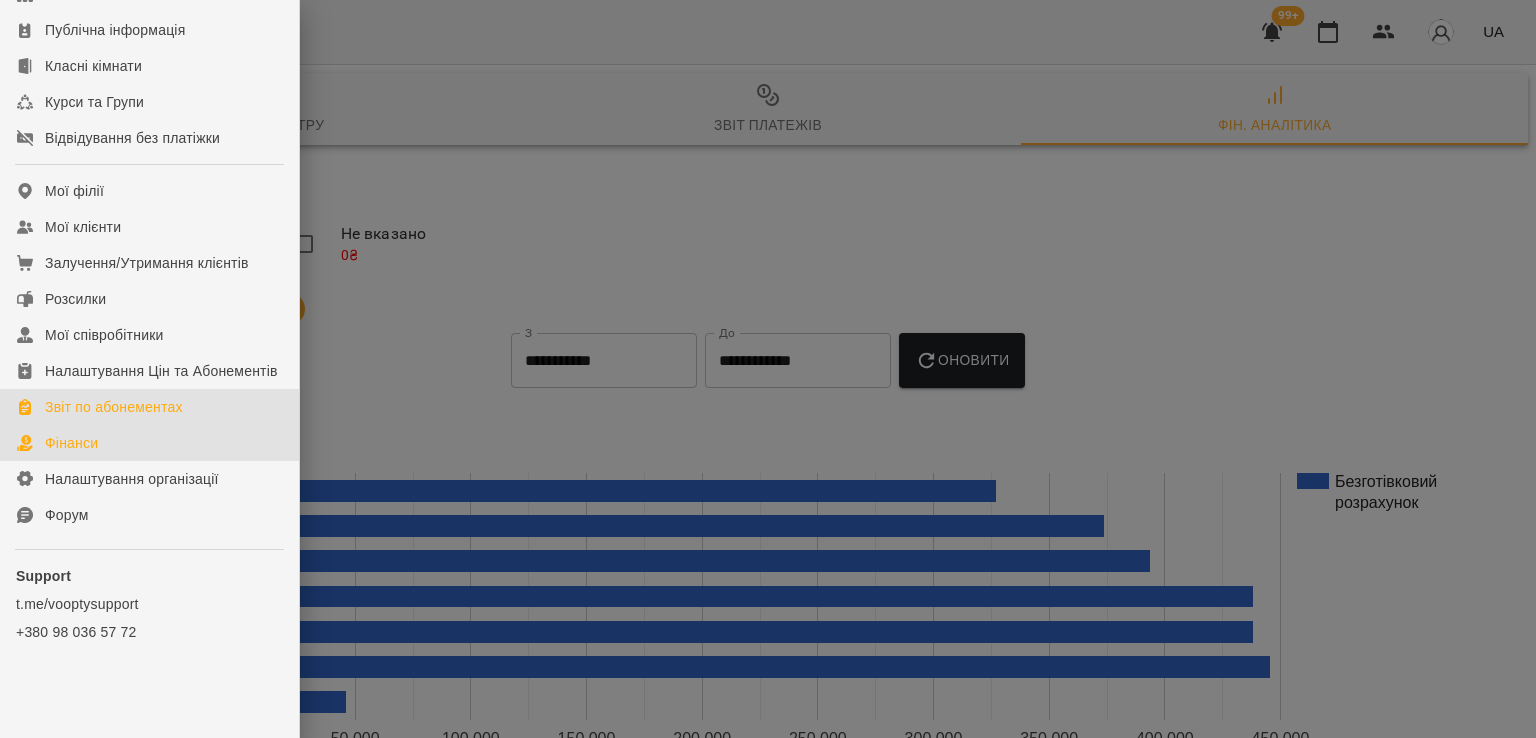 click on "Звіт по абонементах" at bounding box center (114, 407) 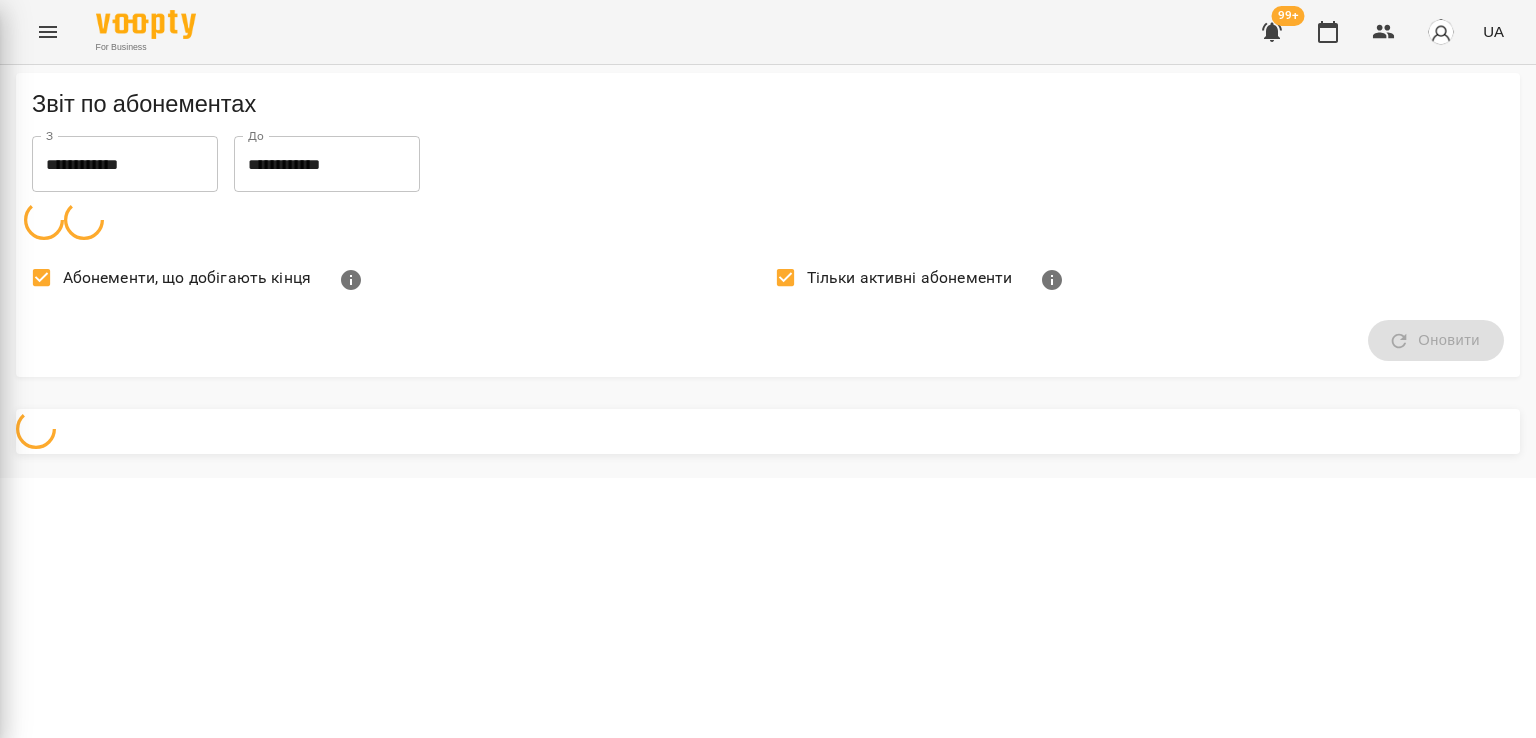 scroll, scrollTop: 0, scrollLeft: 0, axis: both 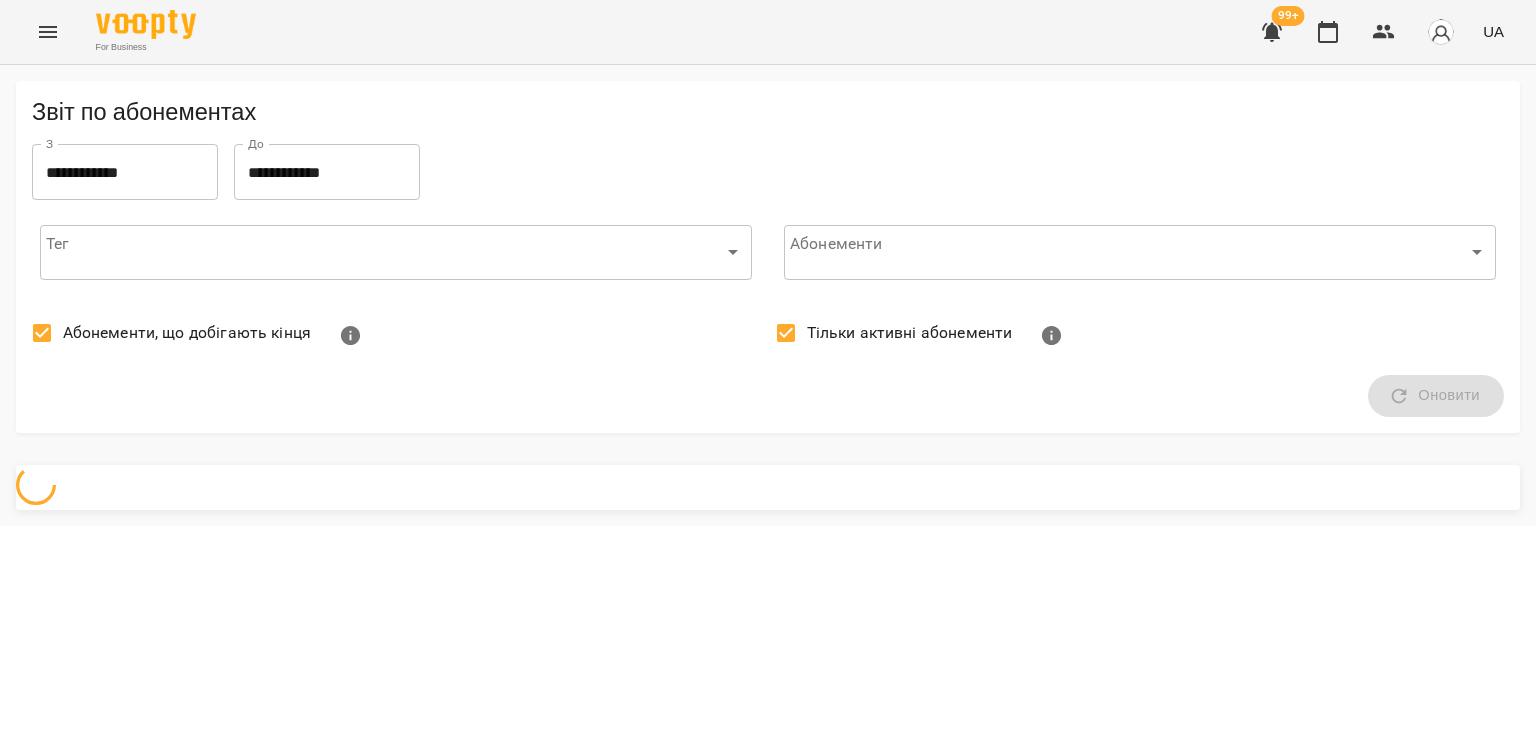 click on "Абонементи, що добігають кінця" at bounding box center (187, 333) 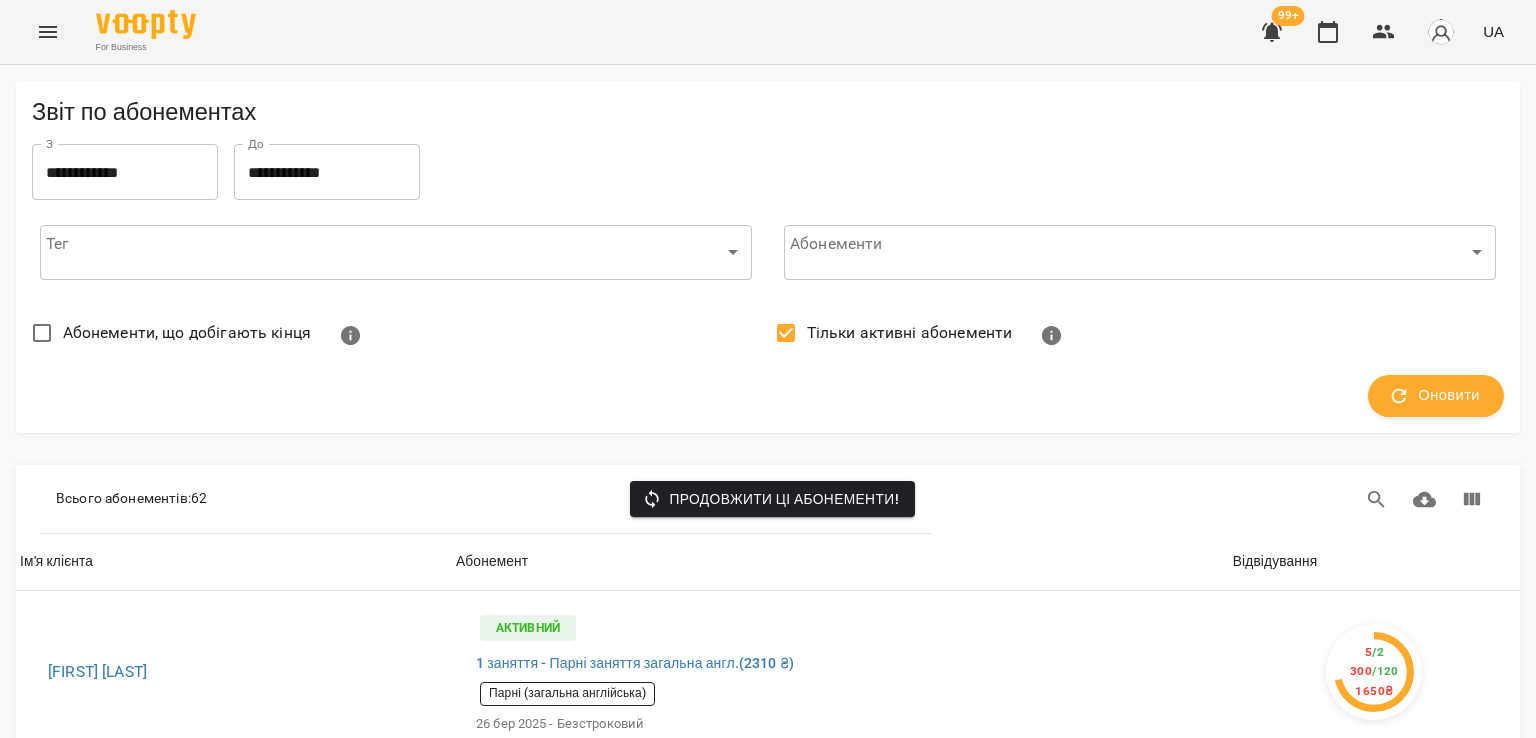 click on "Тільки активні абонементи" at bounding box center [910, 333] 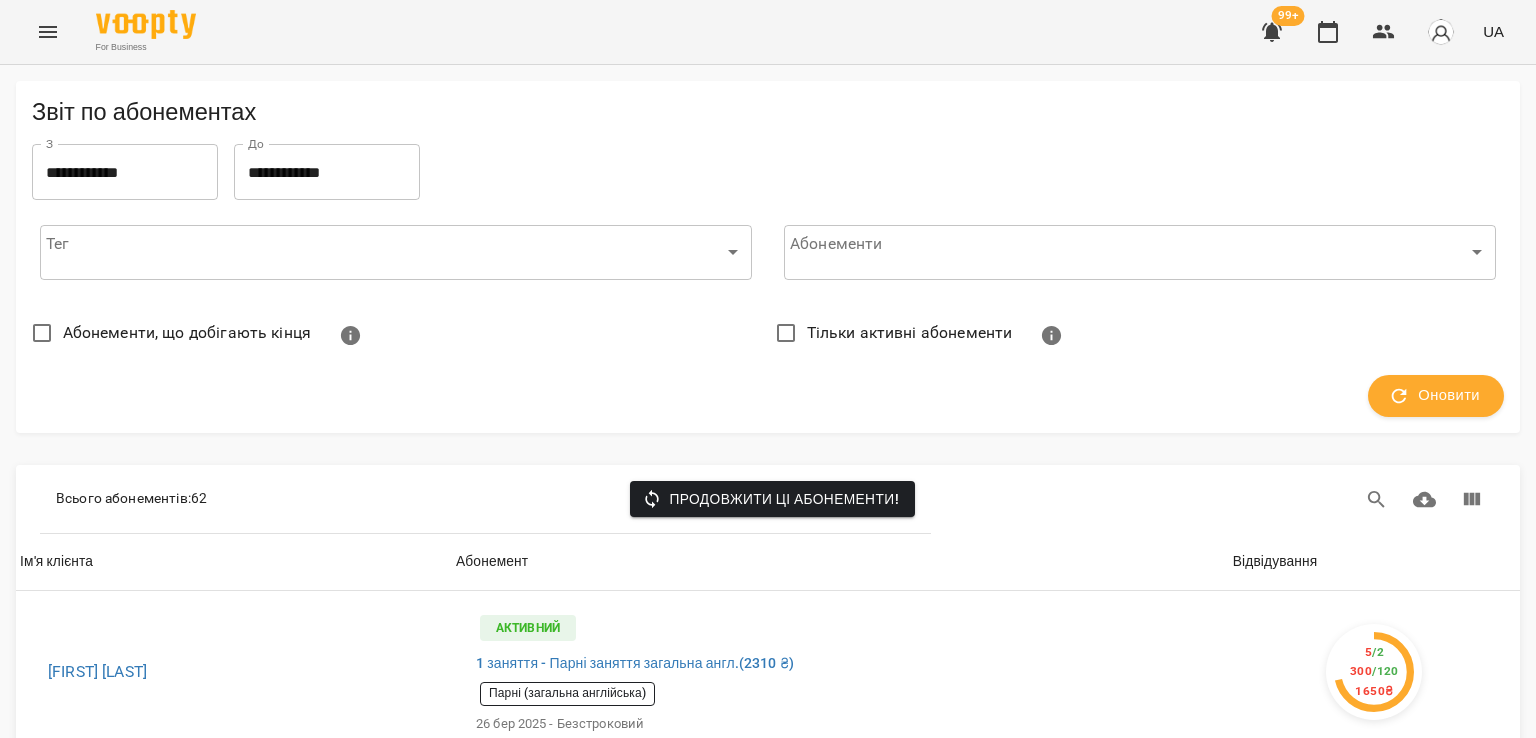 click on "Оновити" at bounding box center [1436, 396] 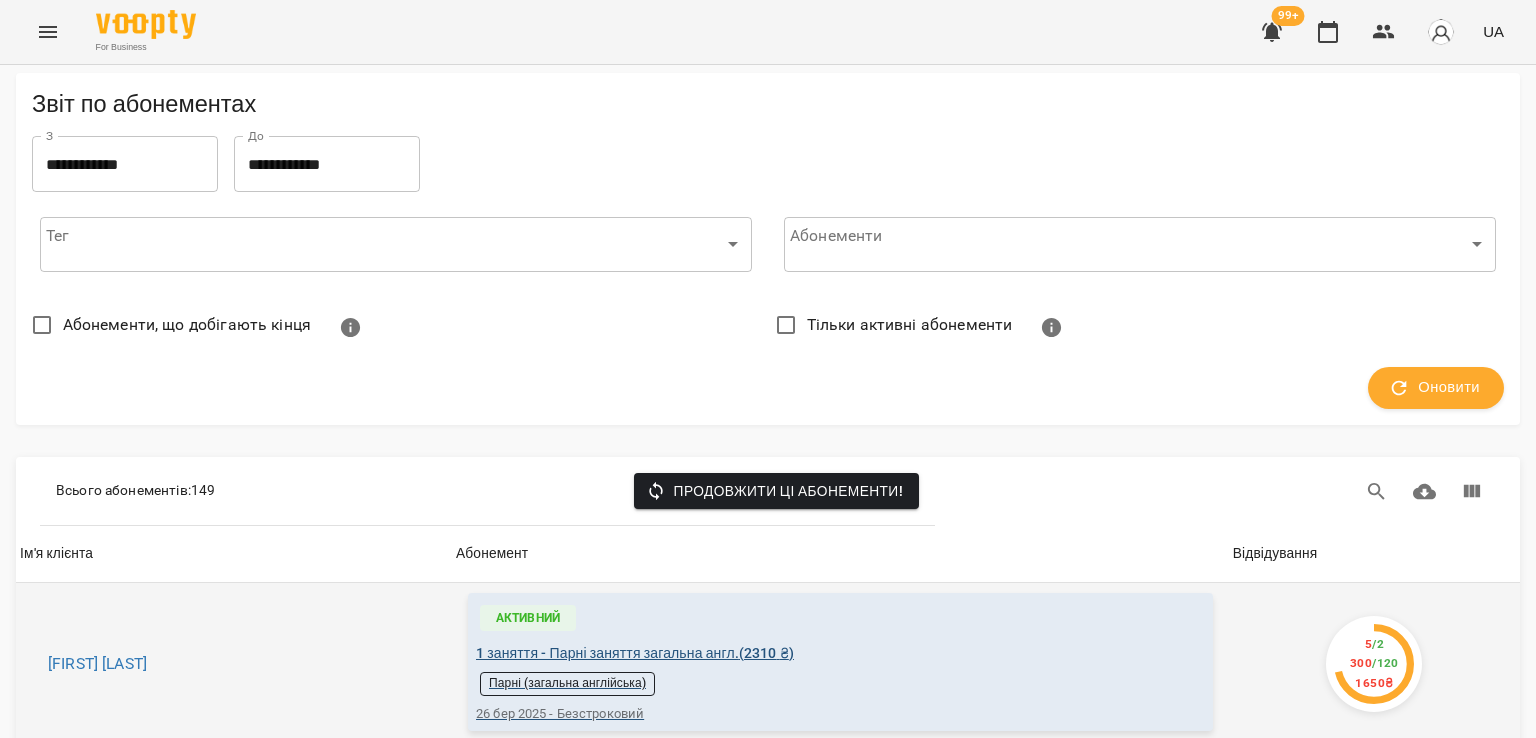 scroll, scrollTop: 300, scrollLeft: 0, axis: vertical 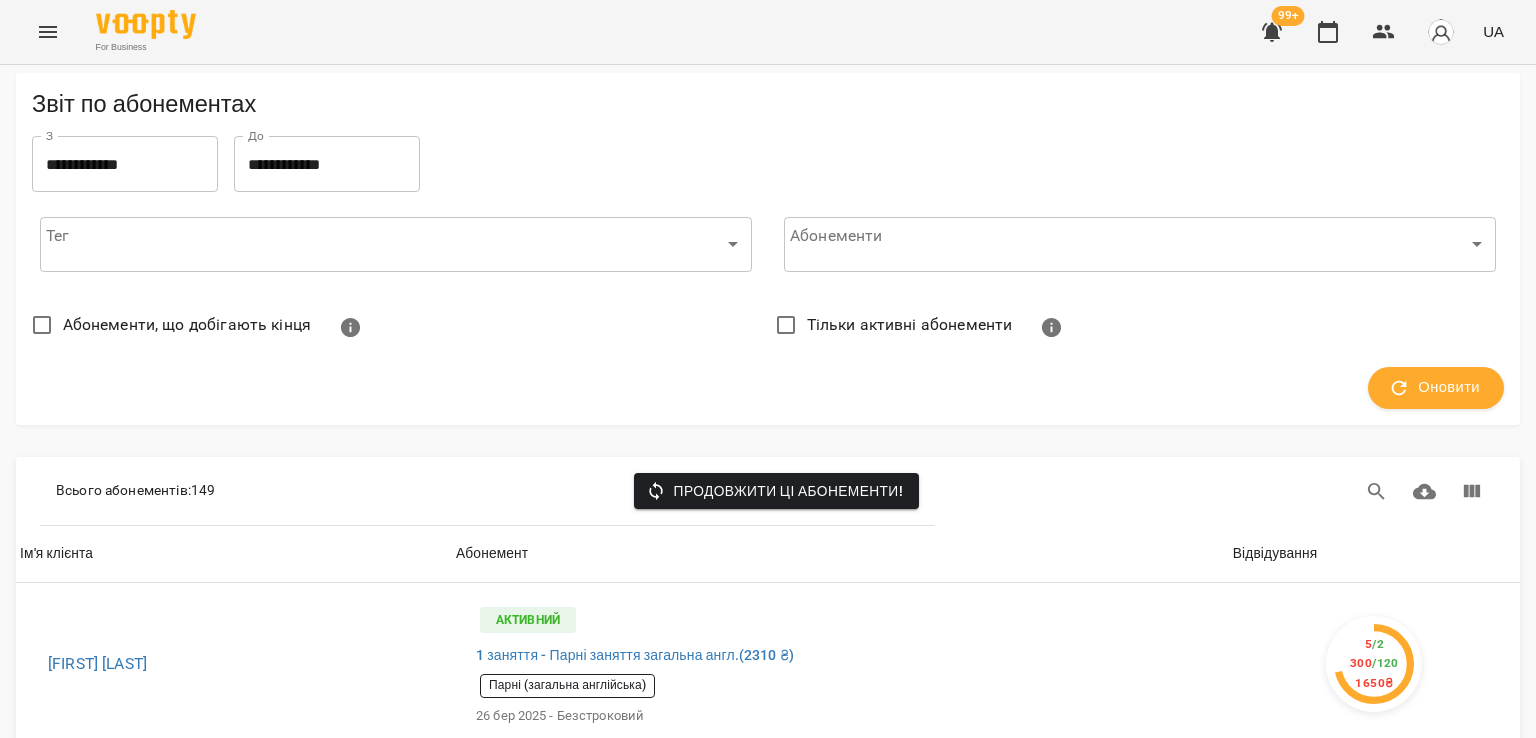 click on "Відвідування" at bounding box center (1275, 554) 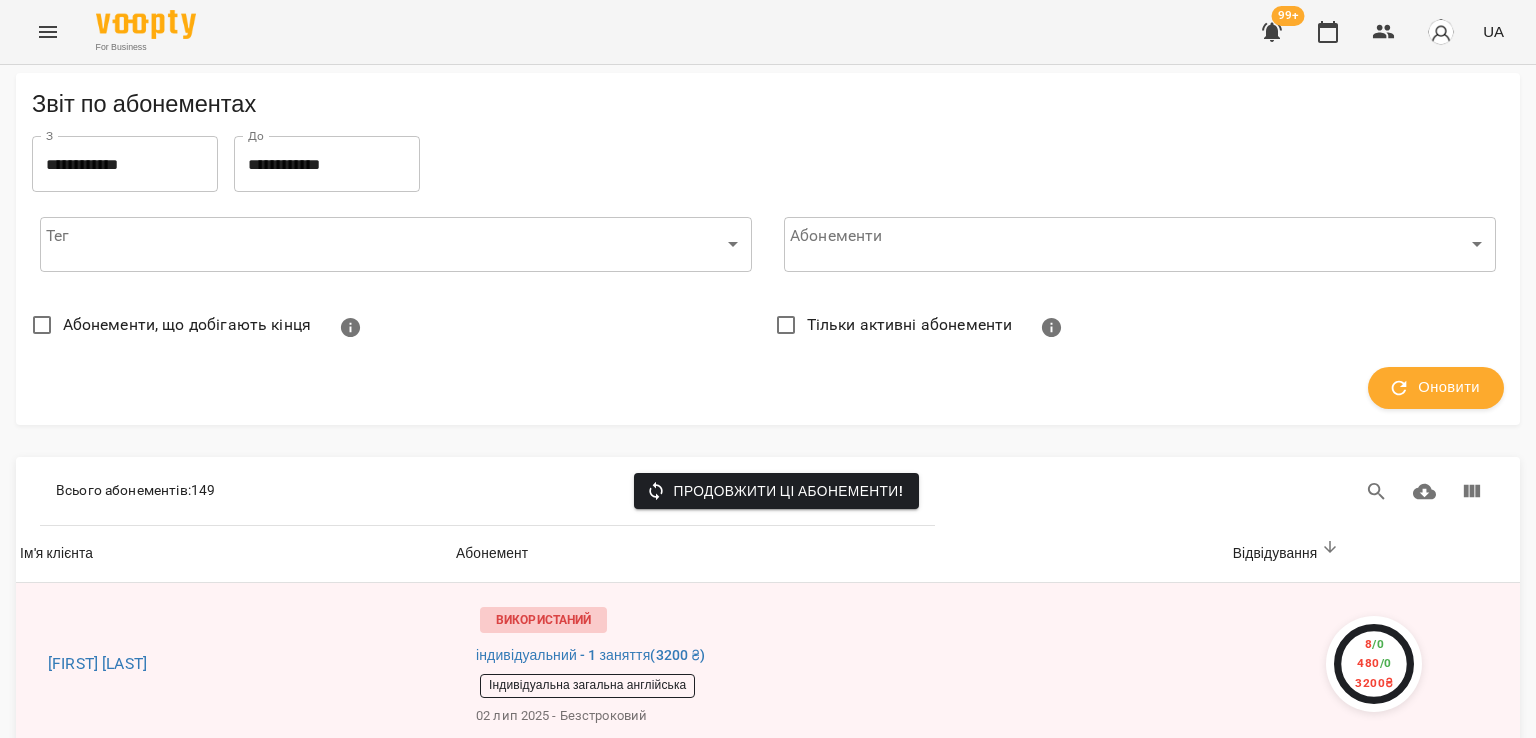 scroll, scrollTop: 300, scrollLeft: 0, axis: vertical 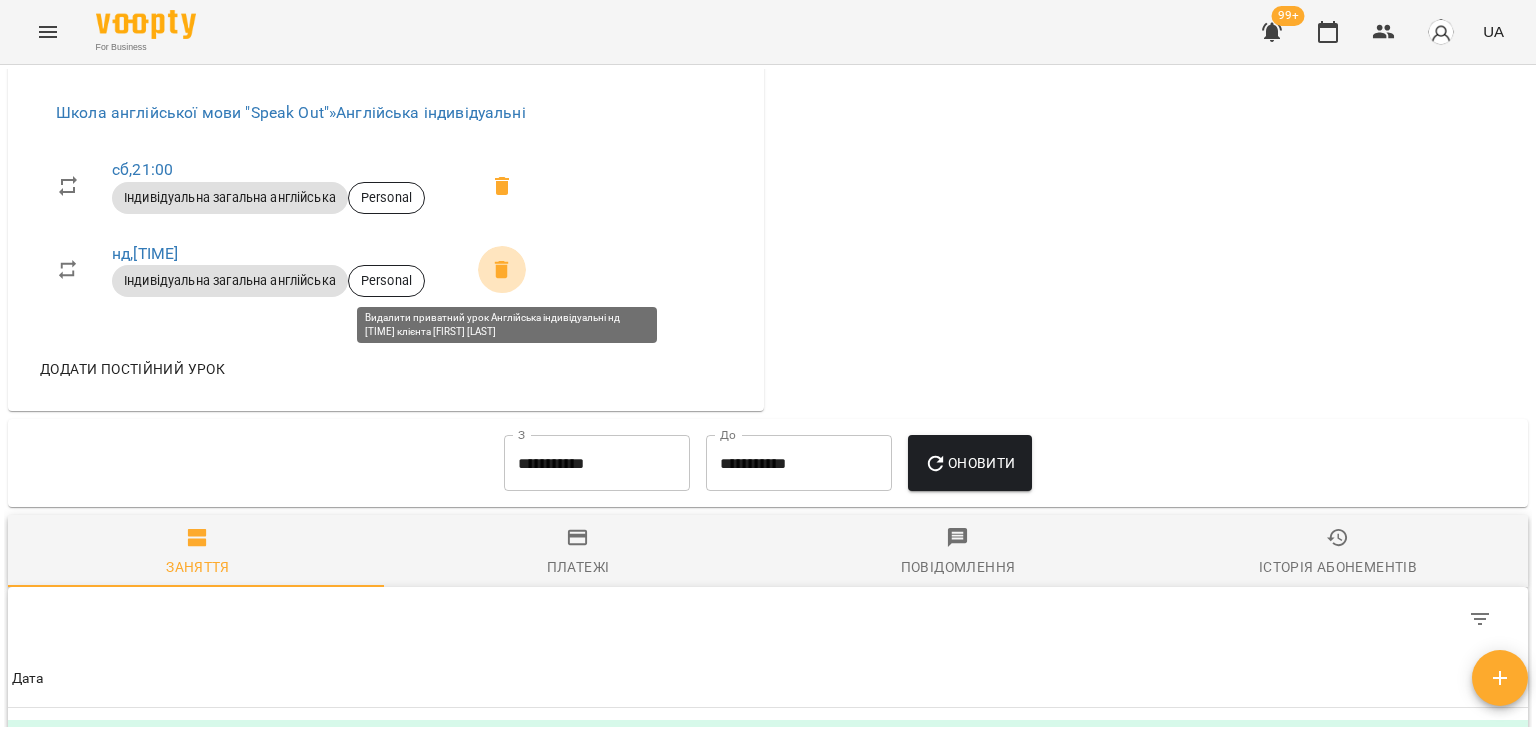 click 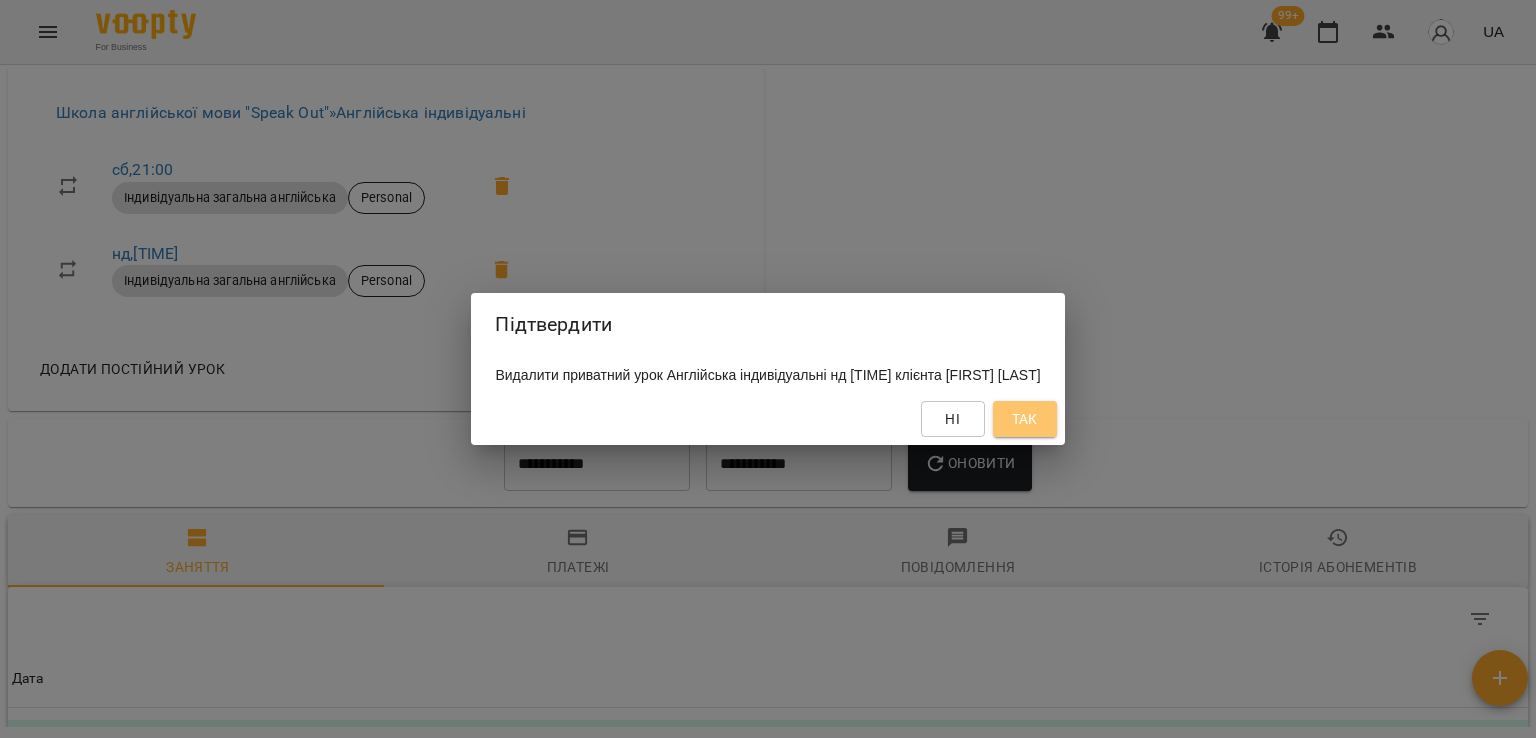 click on "Так" at bounding box center [1025, 419] 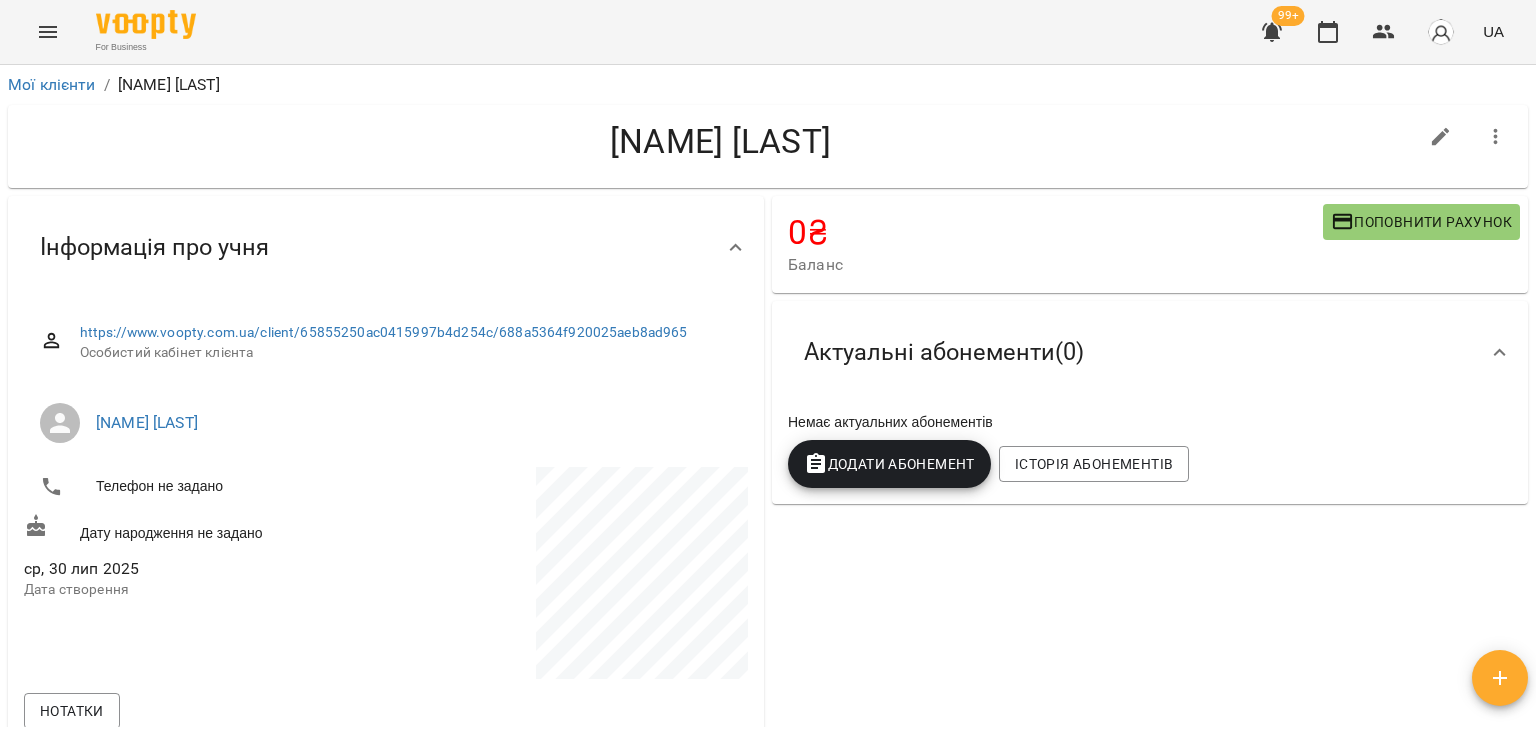 scroll, scrollTop: 0, scrollLeft: 0, axis: both 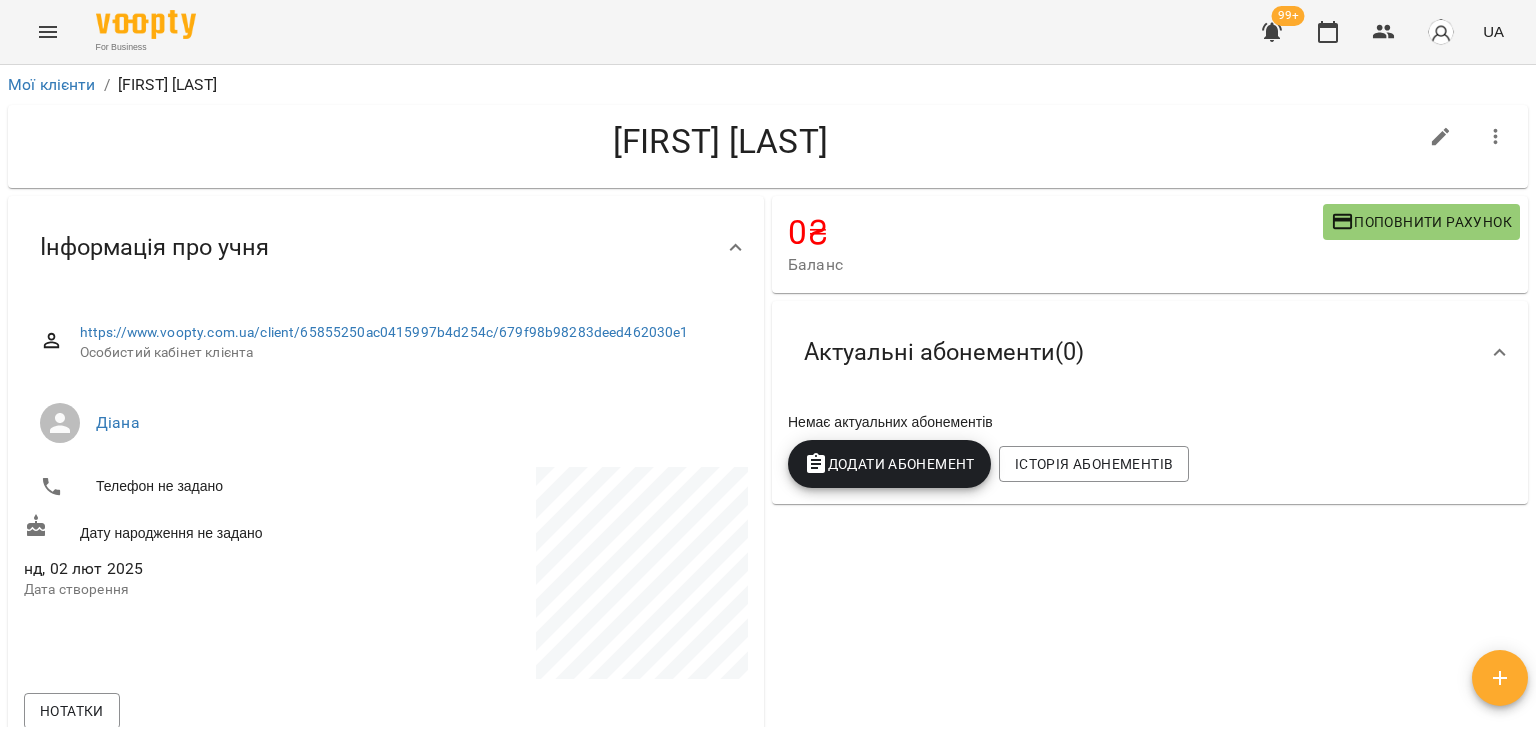 click at bounding box center [1496, 137] 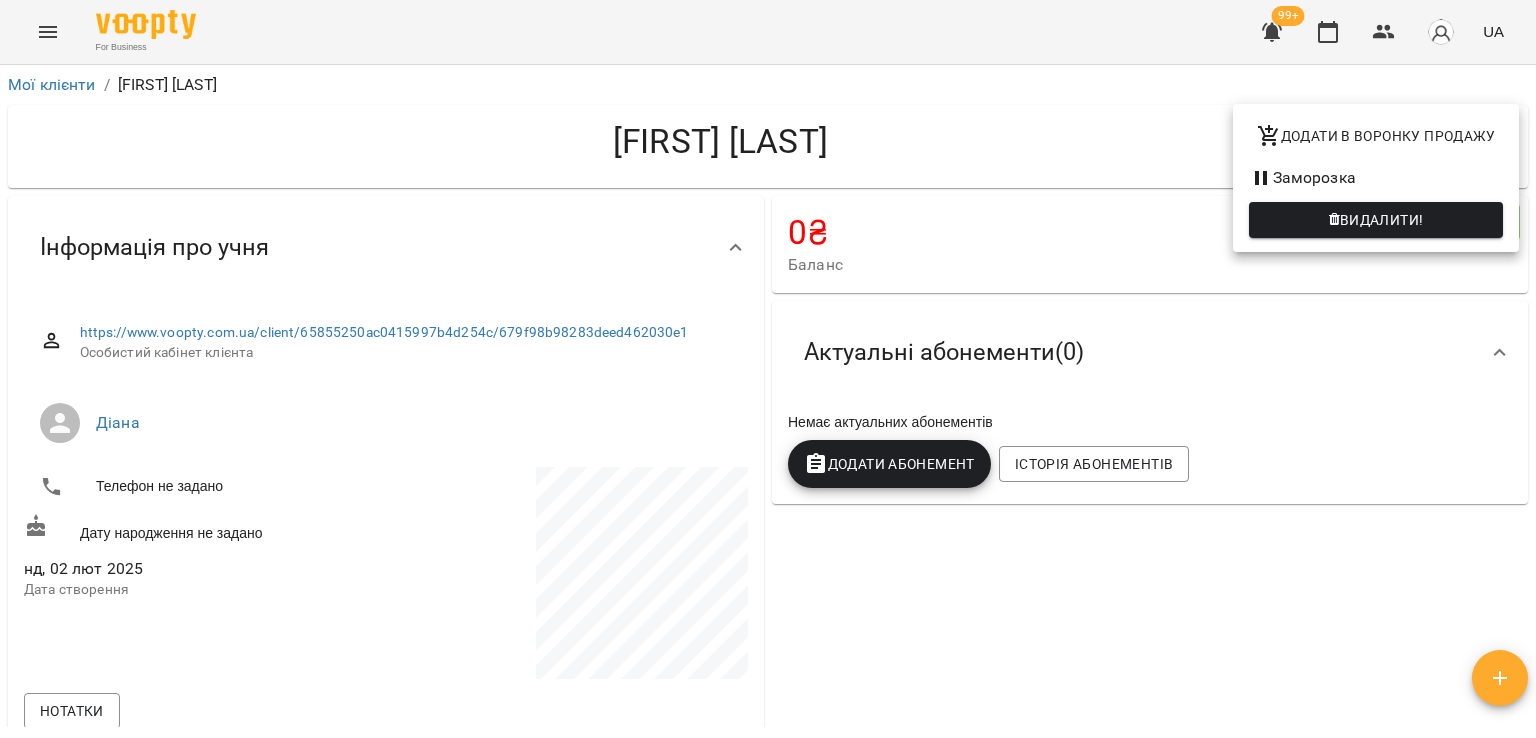 click on "Видалити!" at bounding box center (1376, 220) 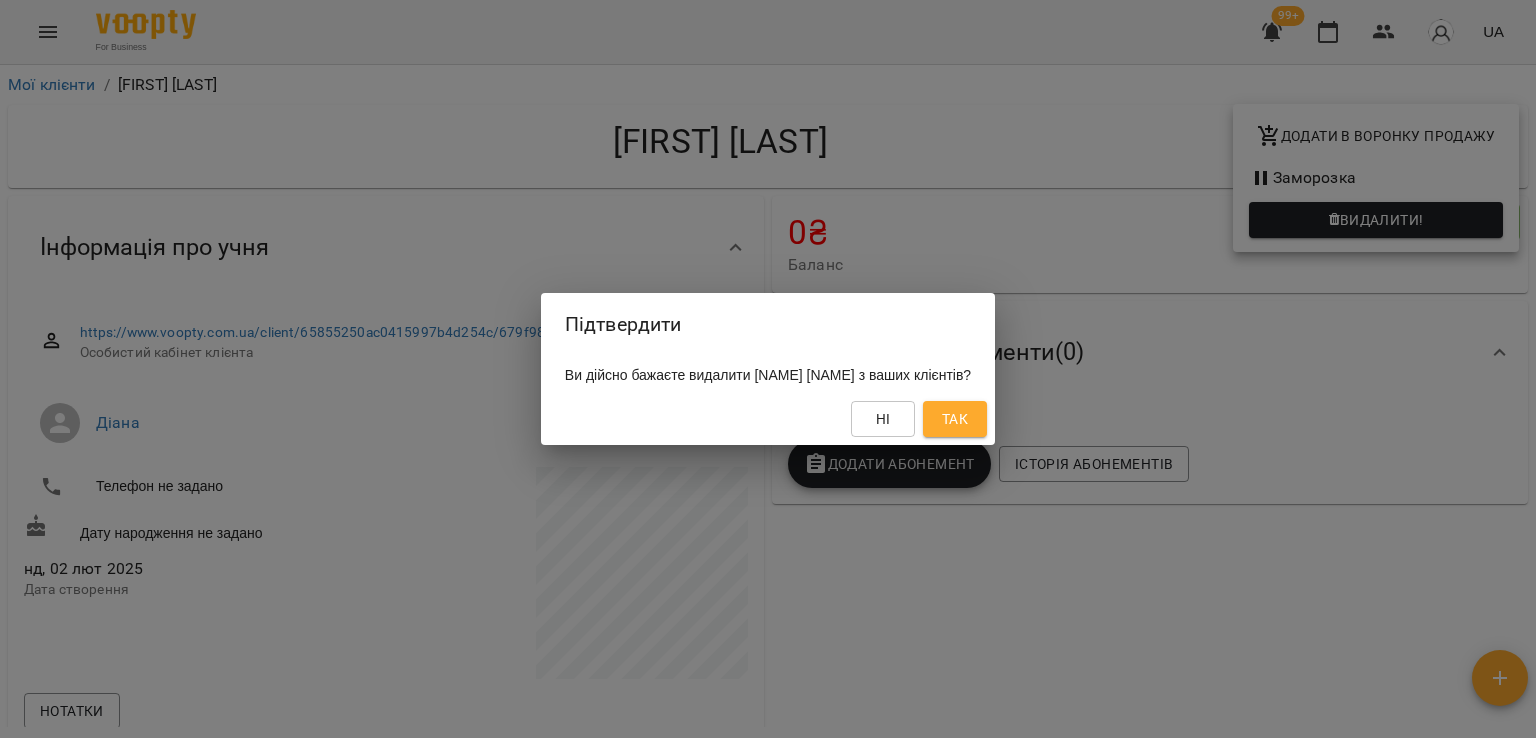 click on "Так" at bounding box center [955, 419] 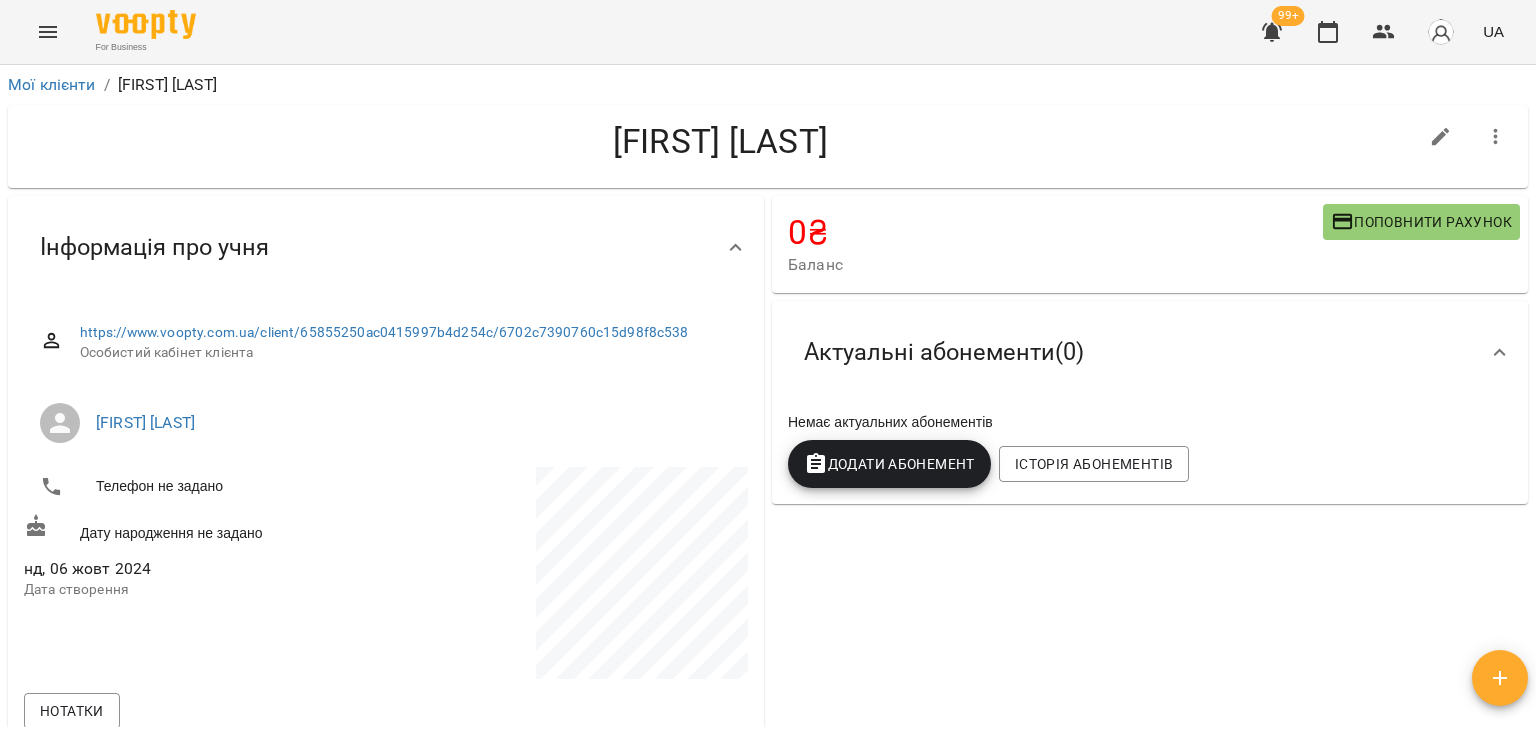 scroll, scrollTop: 0, scrollLeft: 0, axis: both 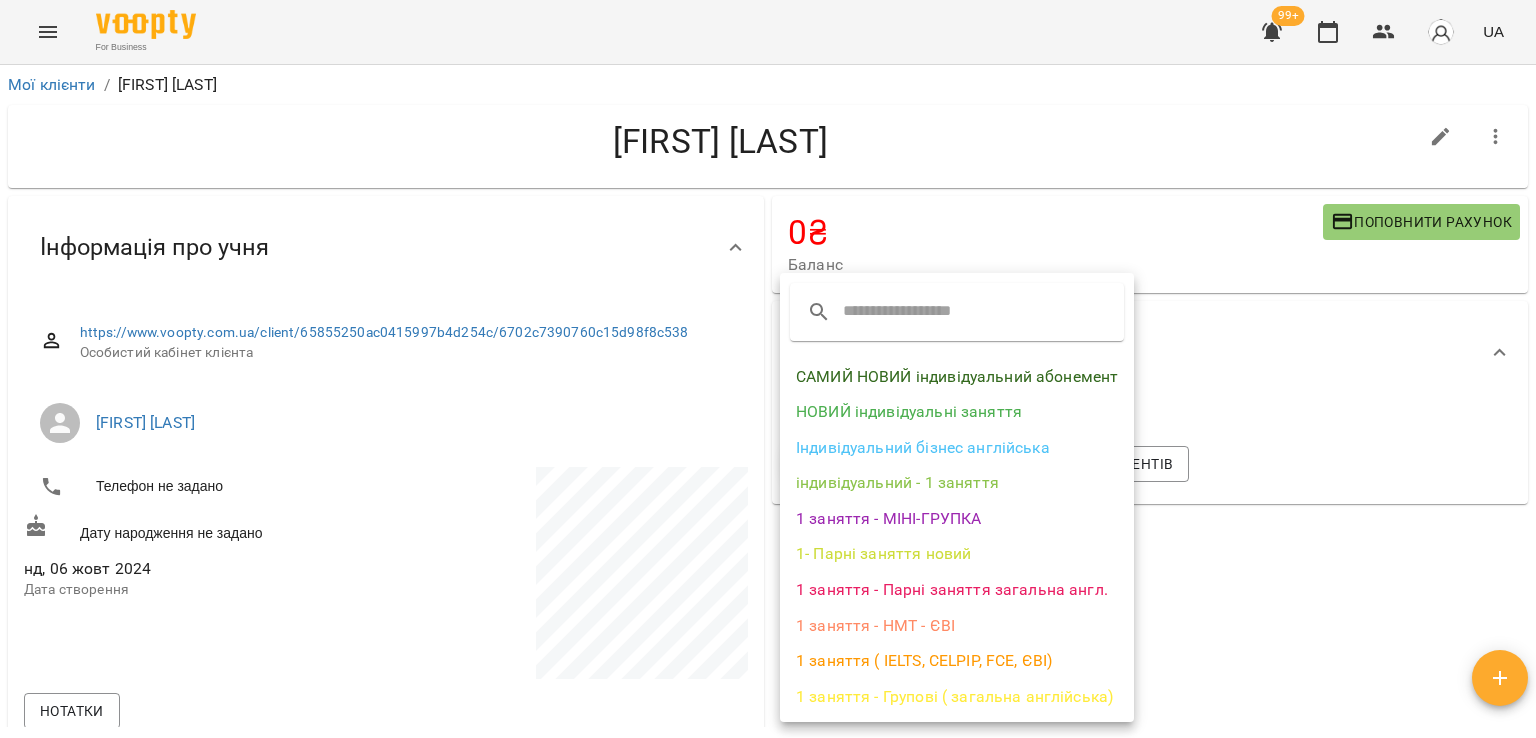 click on "САМИЙ НОВИЙ  індивідуальний абонемент" at bounding box center [957, 377] 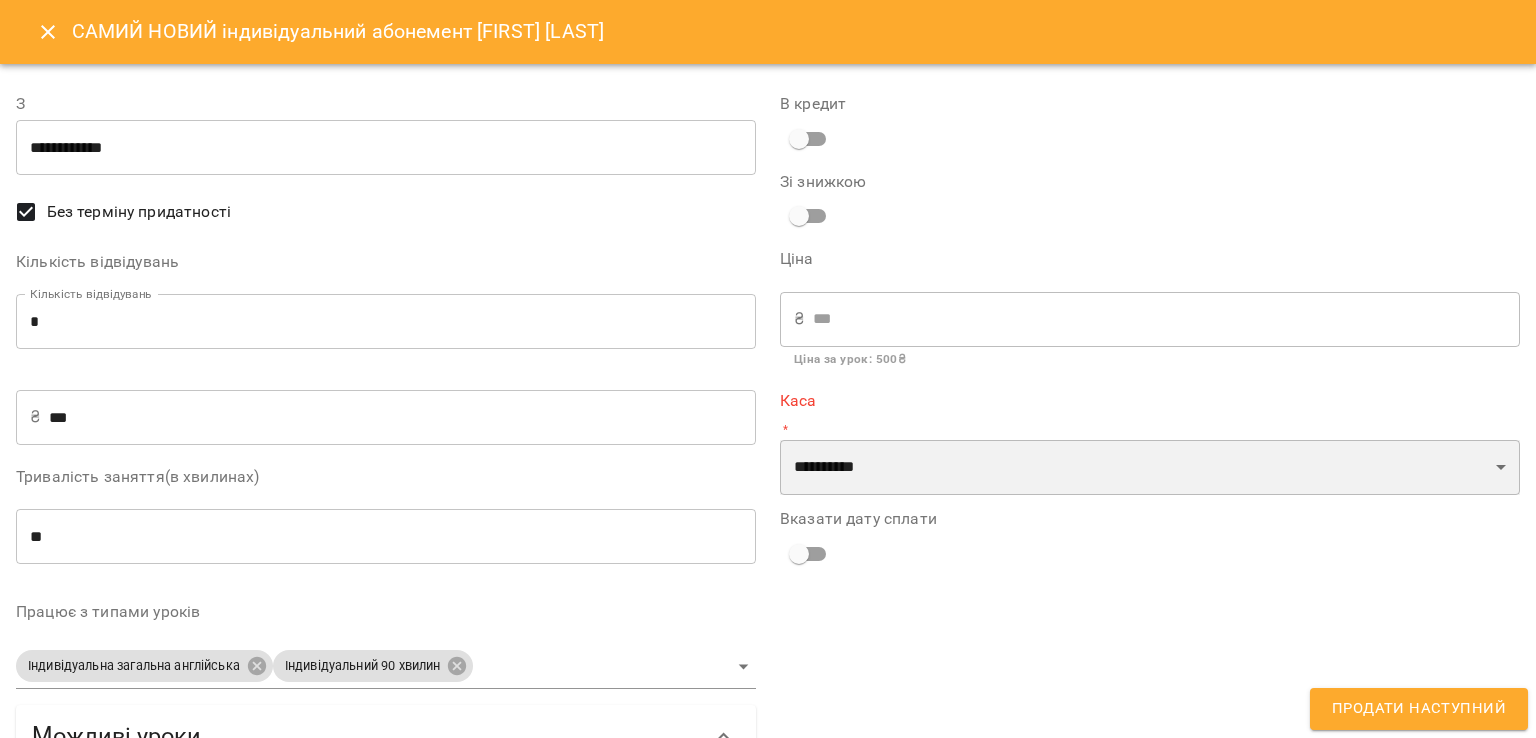 click on "**********" at bounding box center [1150, 468] 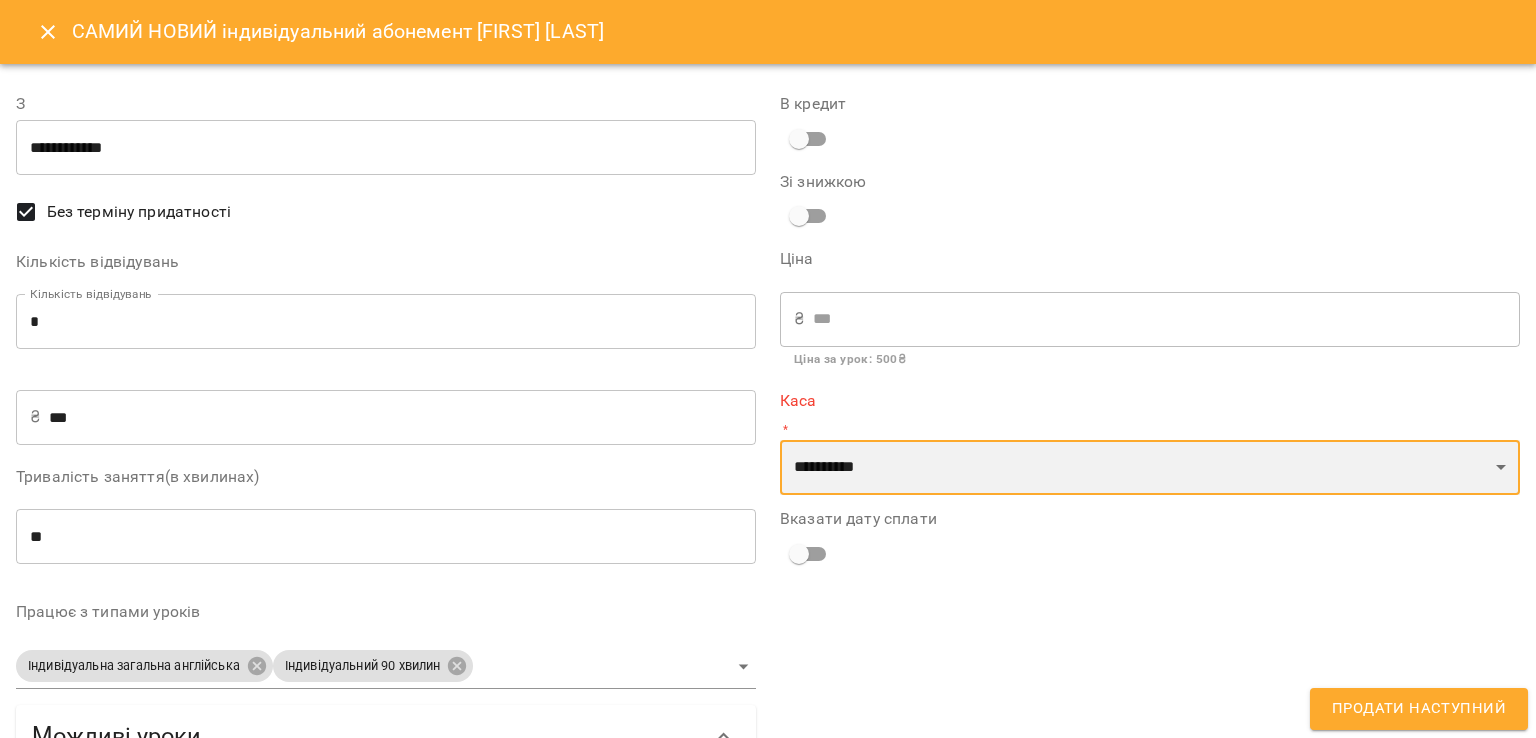 select on "****" 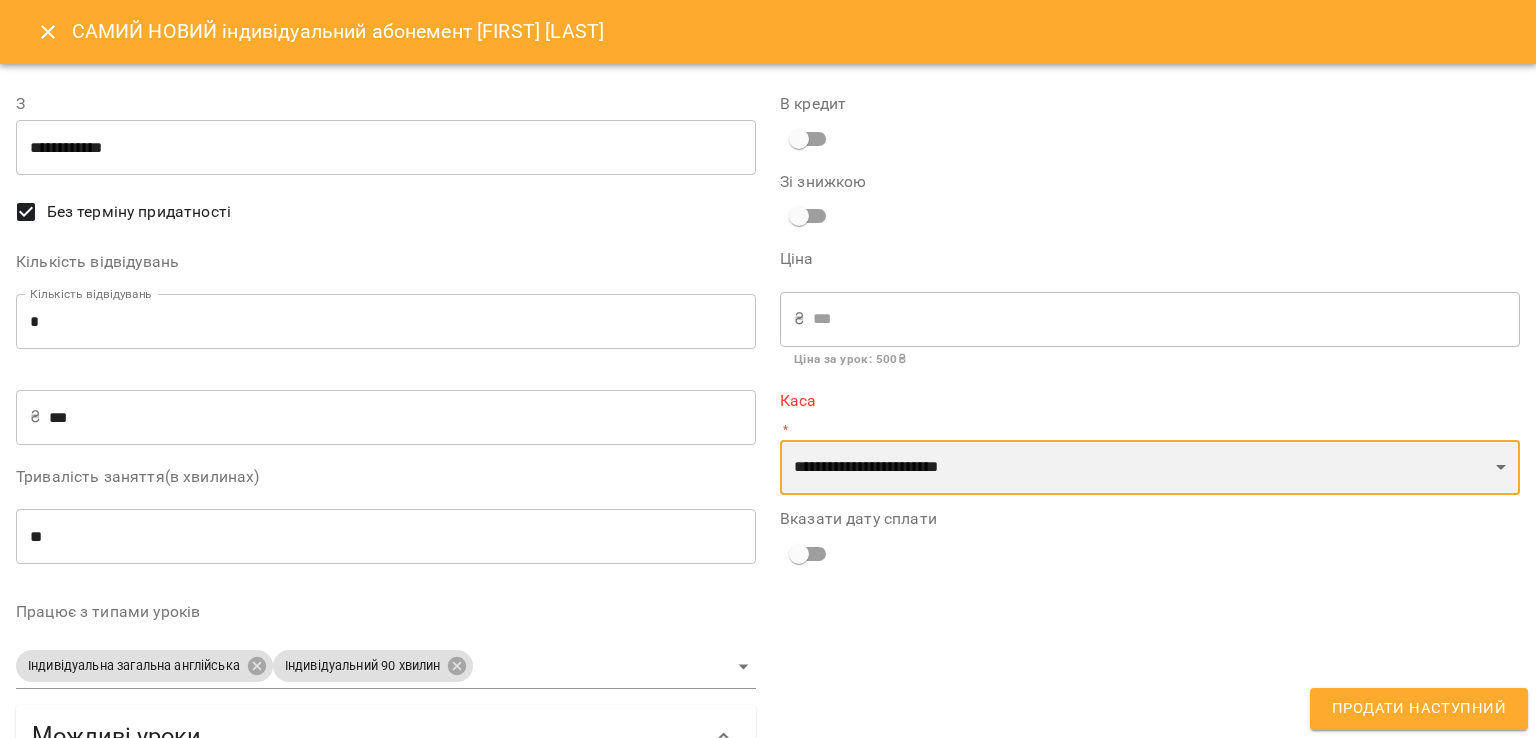 click on "**********" at bounding box center [1150, 468] 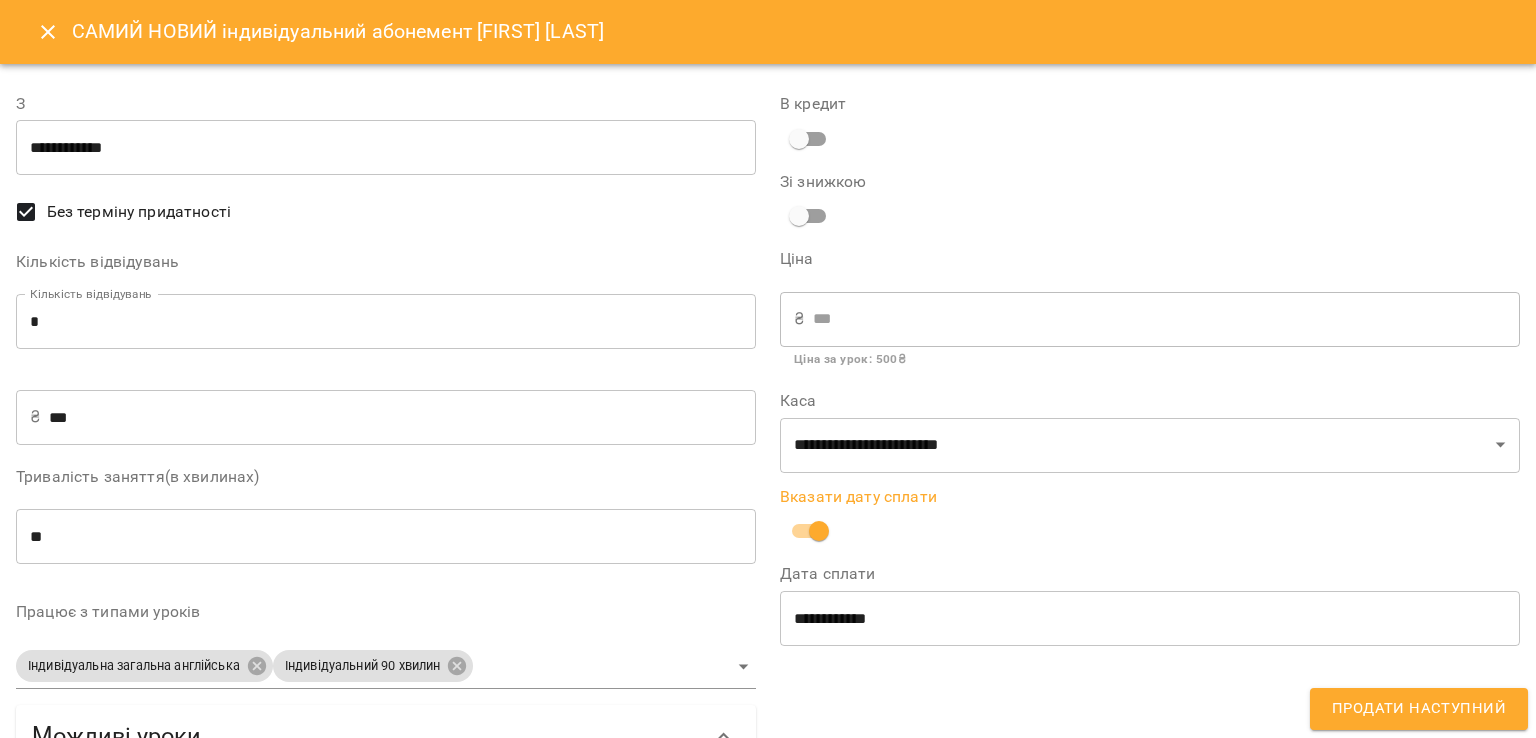 click on "Продати наступний" at bounding box center (1419, 709) 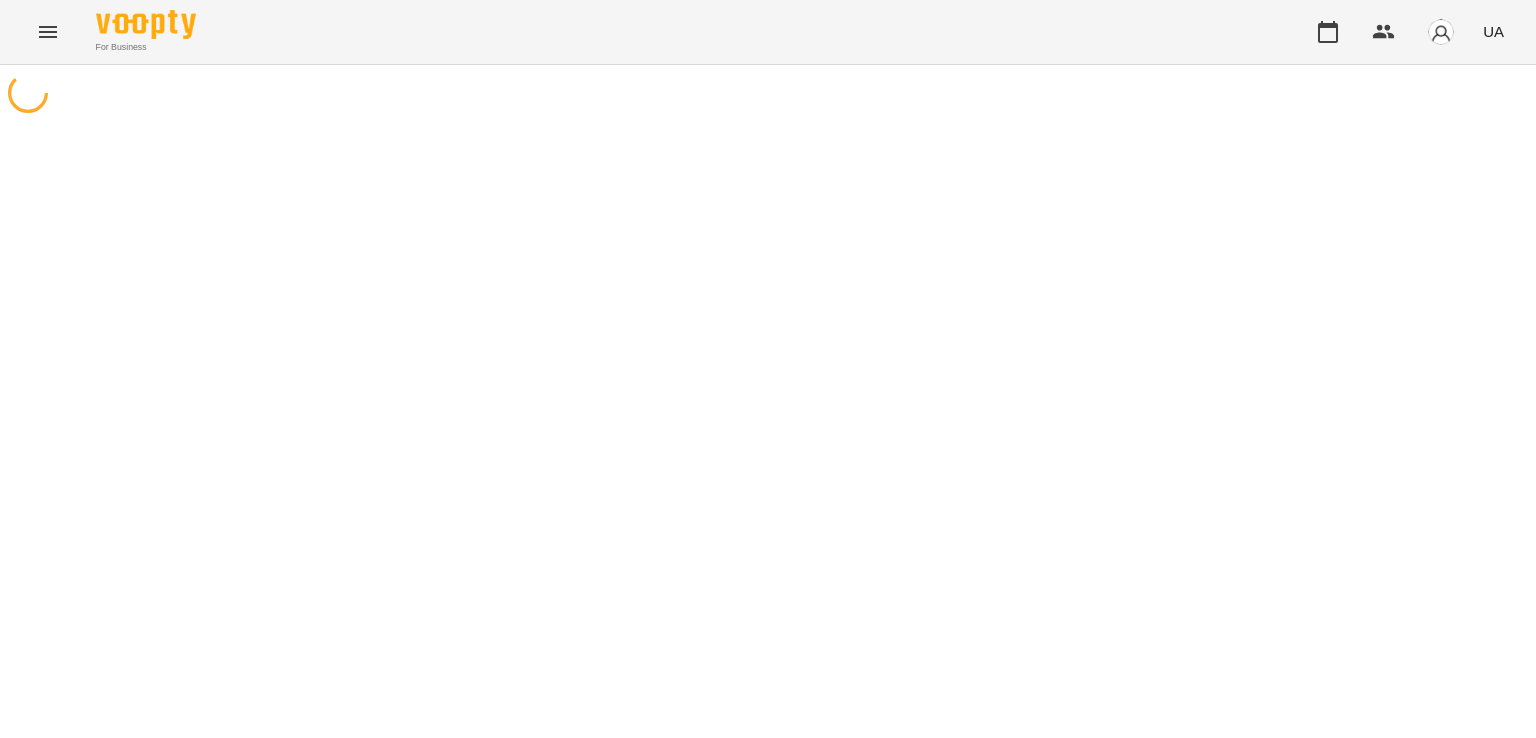 scroll, scrollTop: 0, scrollLeft: 0, axis: both 